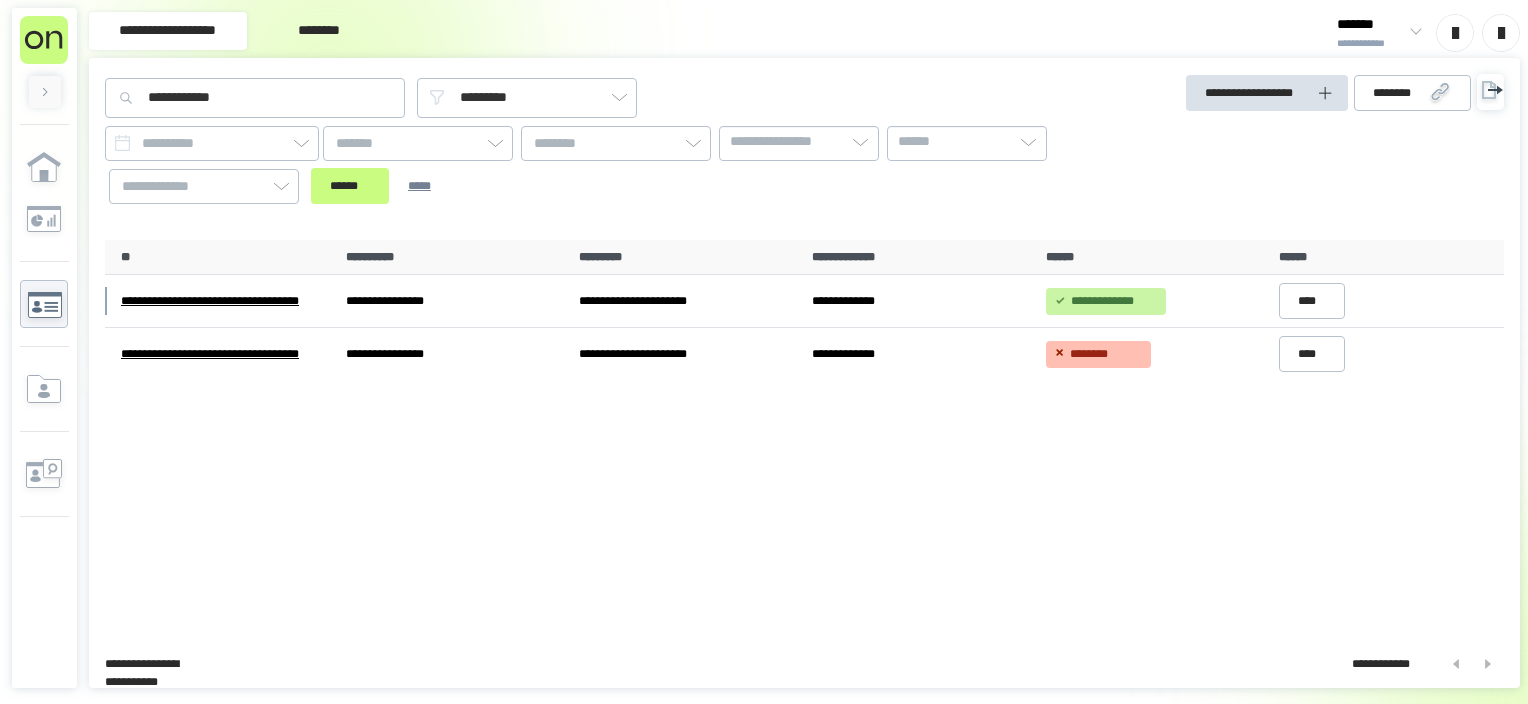 scroll, scrollTop: 0, scrollLeft: 0, axis: both 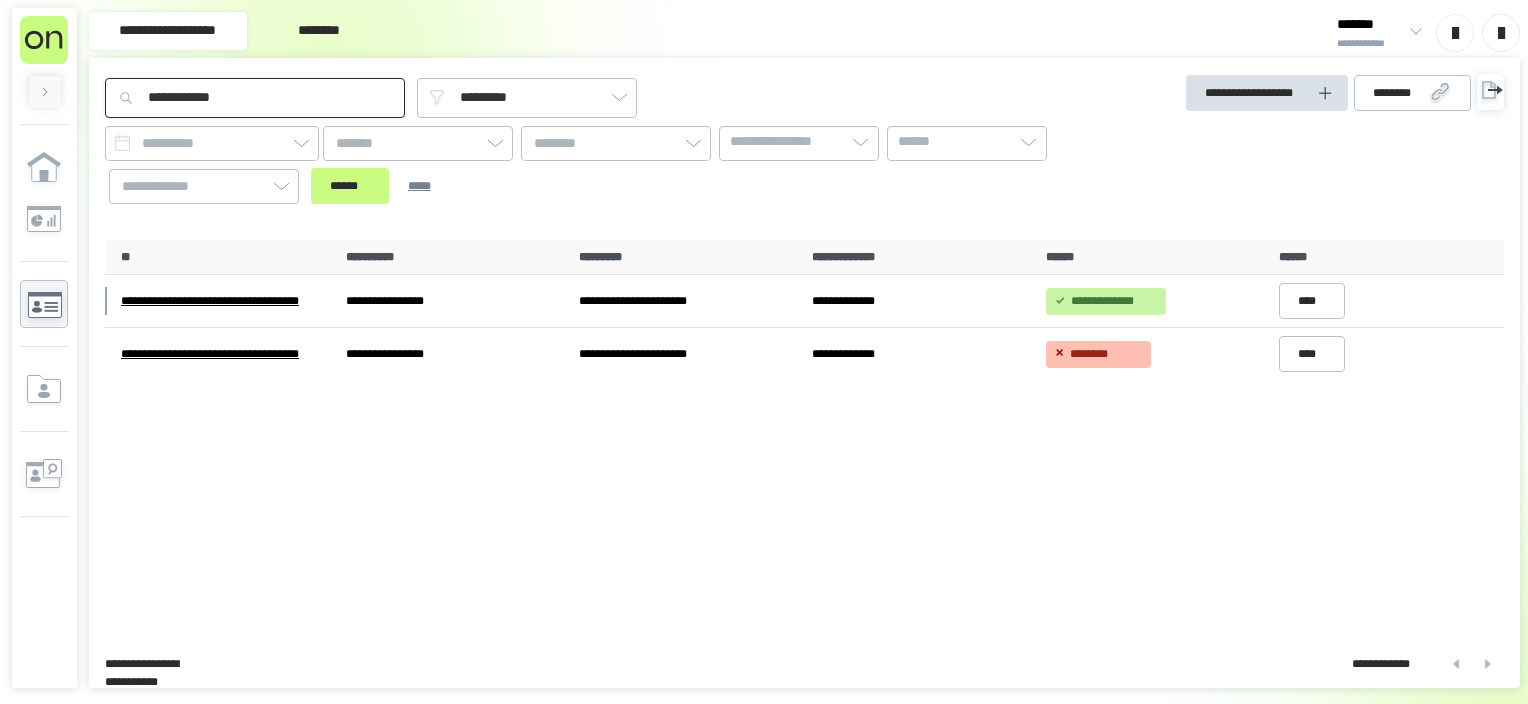 drag, startPoint x: 351, startPoint y: 97, endPoint x: 294, endPoint y: 103, distance: 57.31492 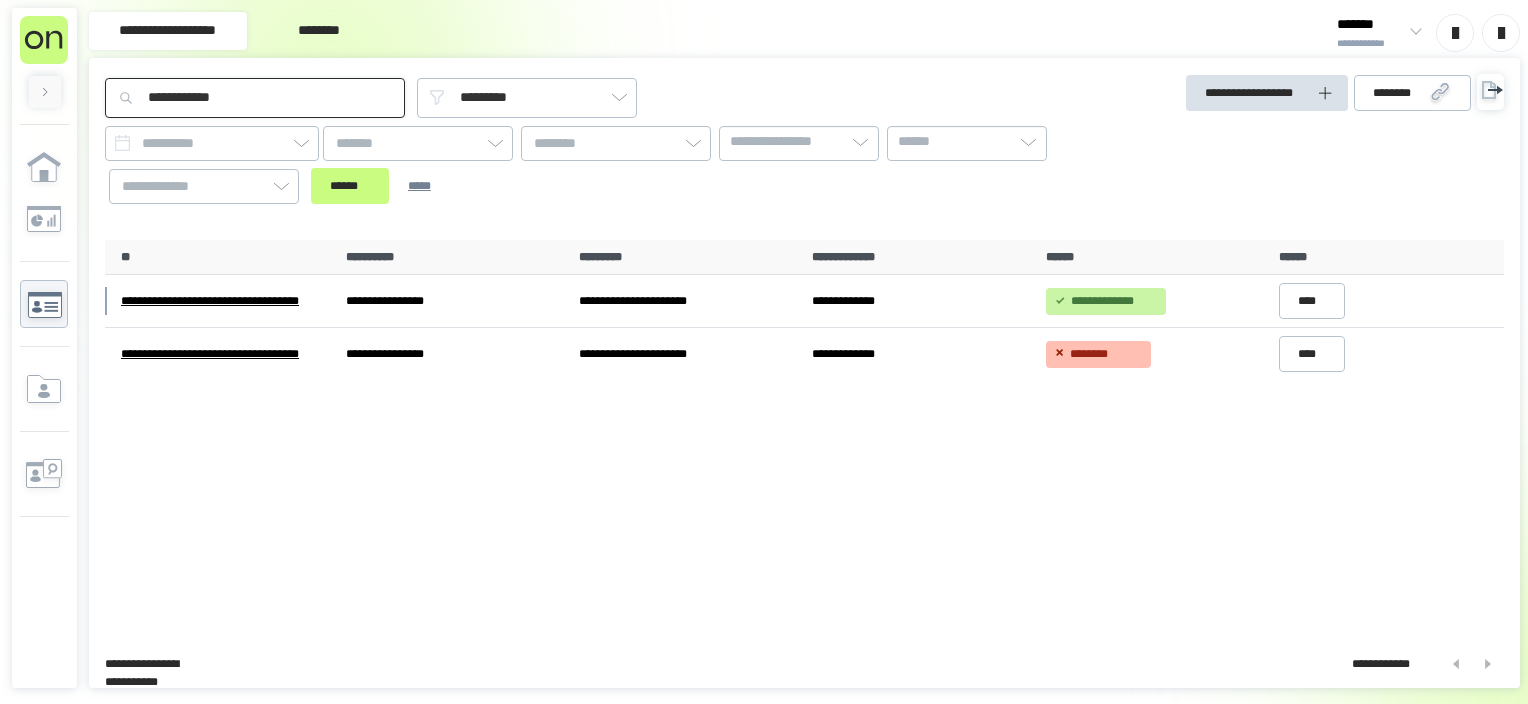 click on "**********" at bounding box center [255, 98] 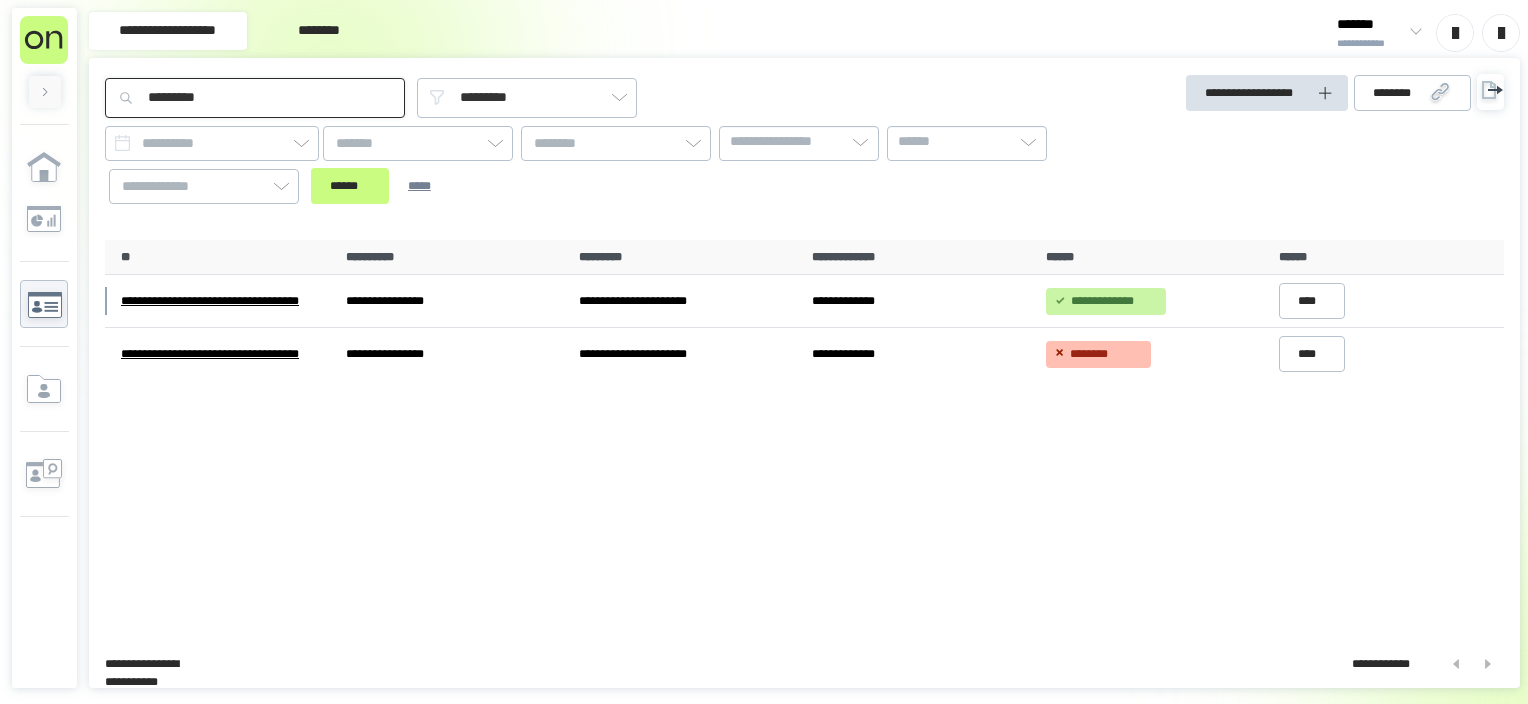 type on "*********" 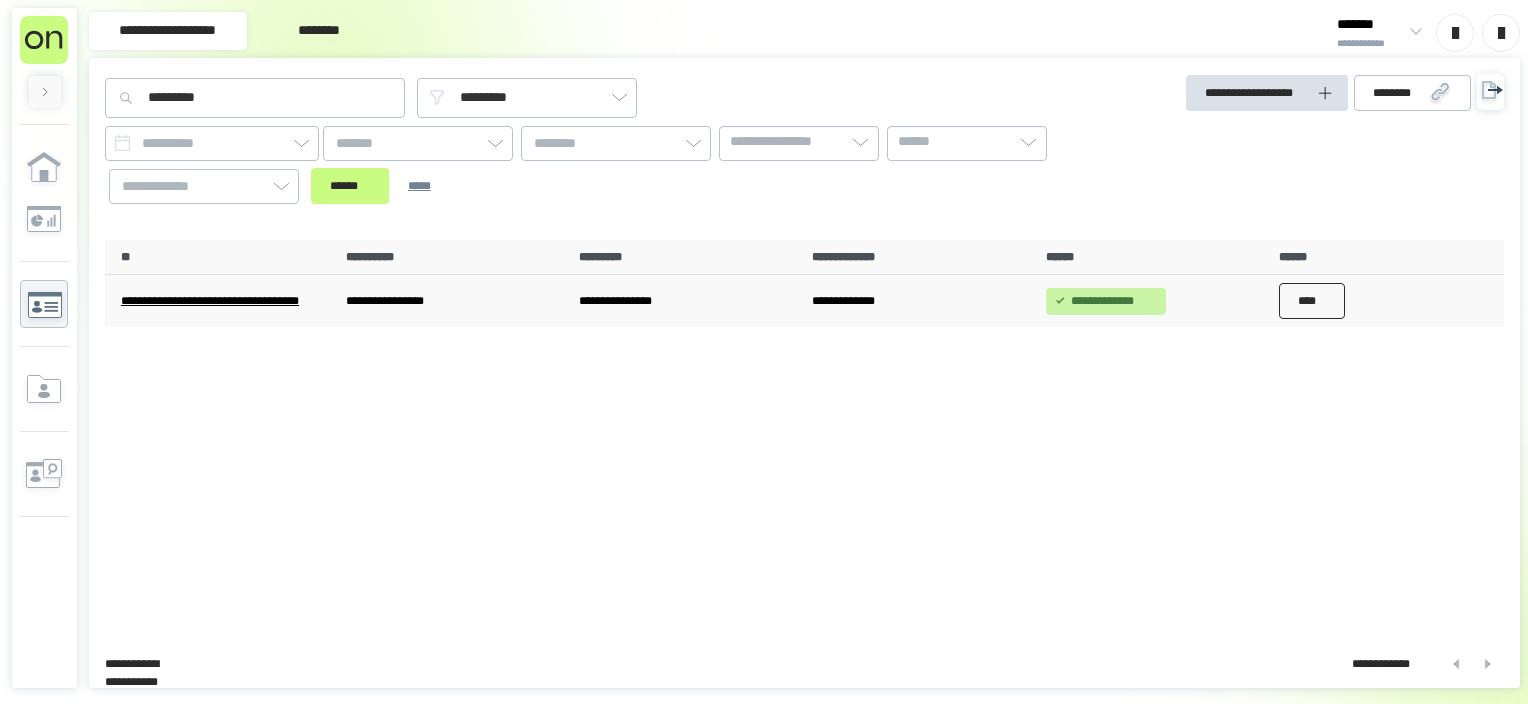 click on "****" at bounding box center (1312, 301) 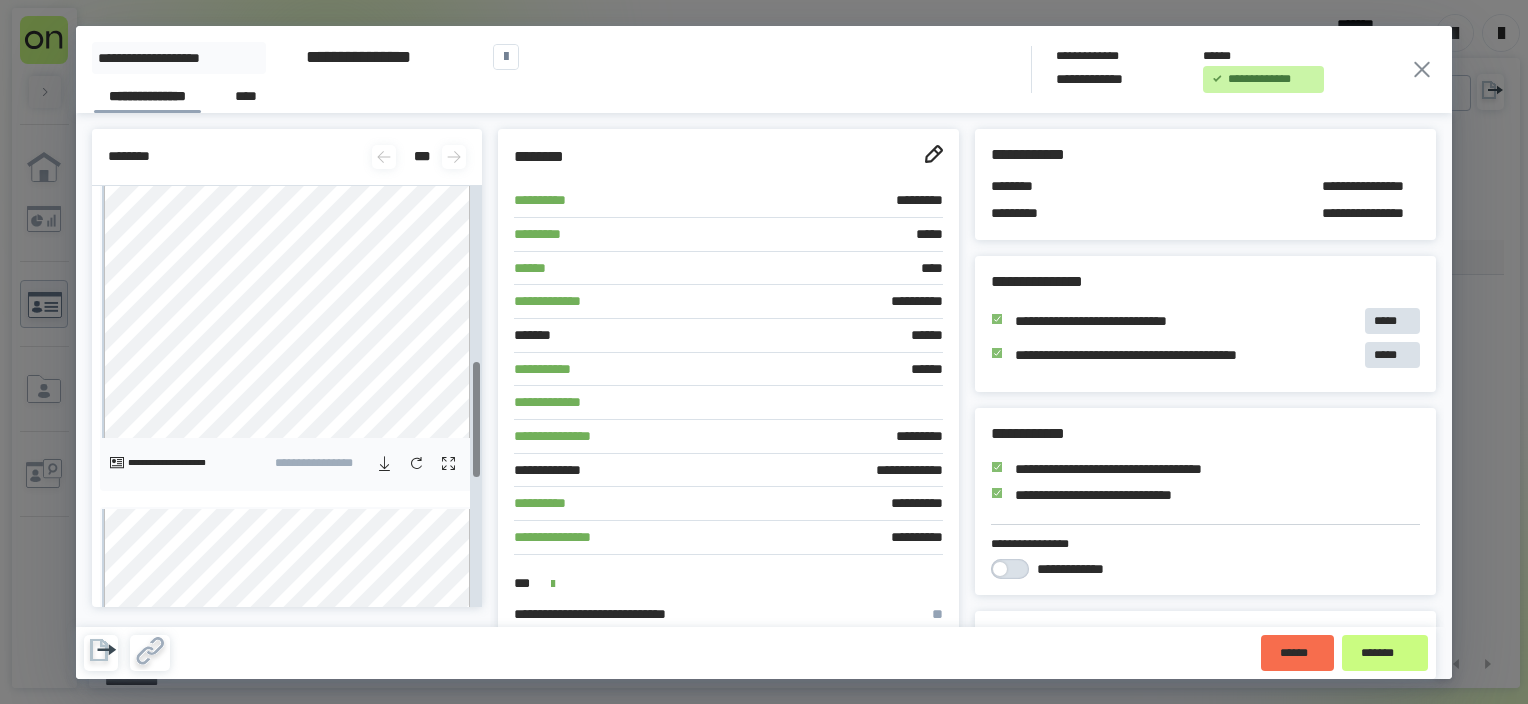 scroll, scrollTop: 498, scrollLeft: 0, axis: vertical 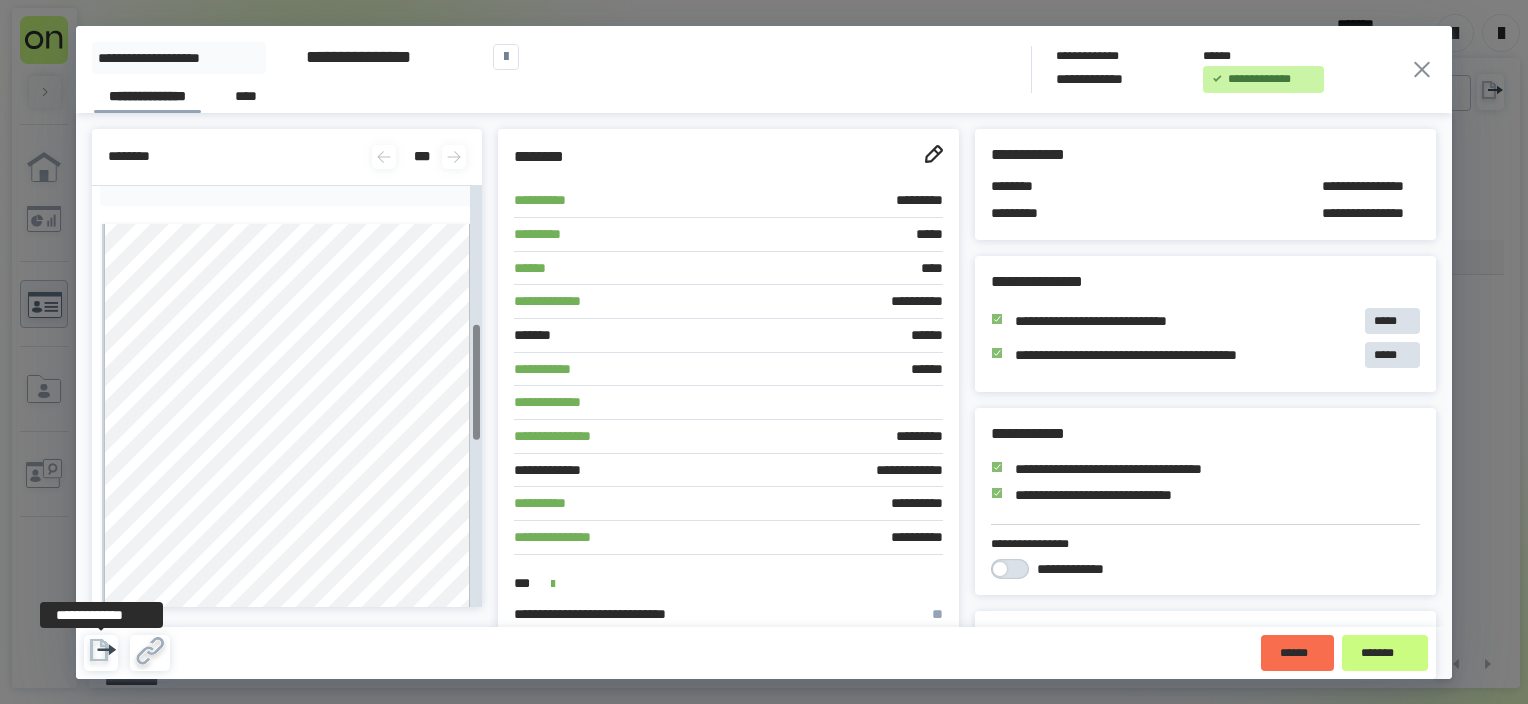 drag, startPoint x: 104, startPoint y: 654, endPoint x: 1216, endPoint y: 332, distance: 1157.6821 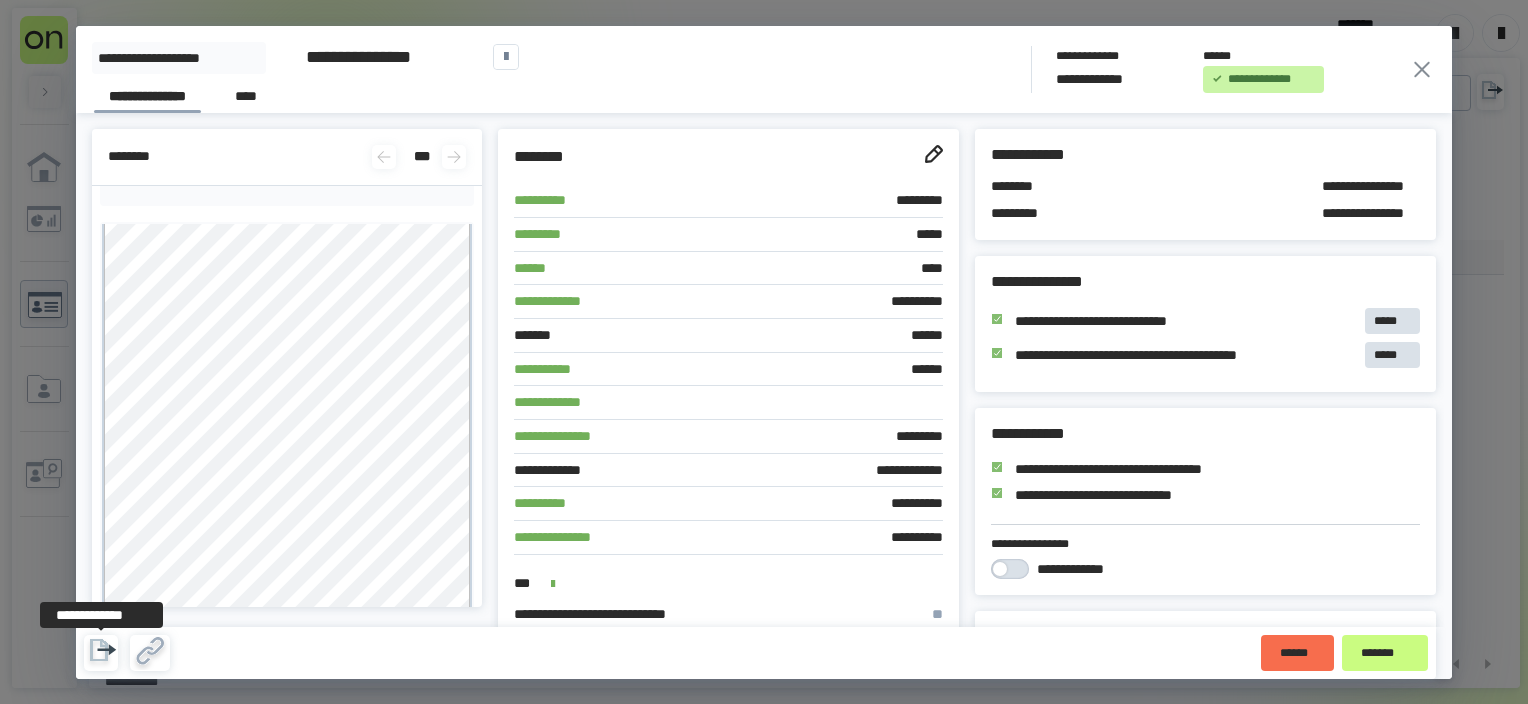 click on "**********" at bounding box center (358, 57) 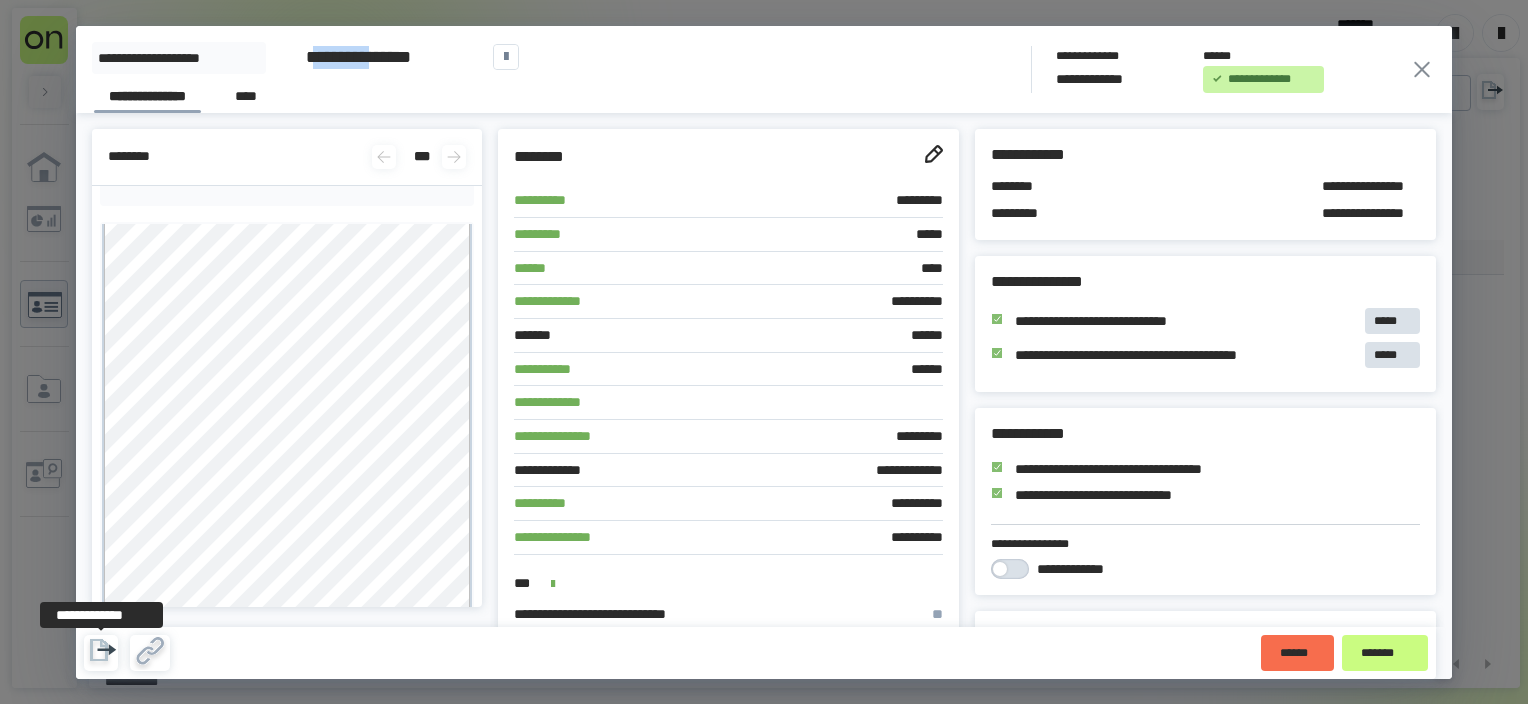 drag, startPoint x: 300, startPoint y: 53, endPoint x: 604, endPoint y: 32, distance: 304.72446 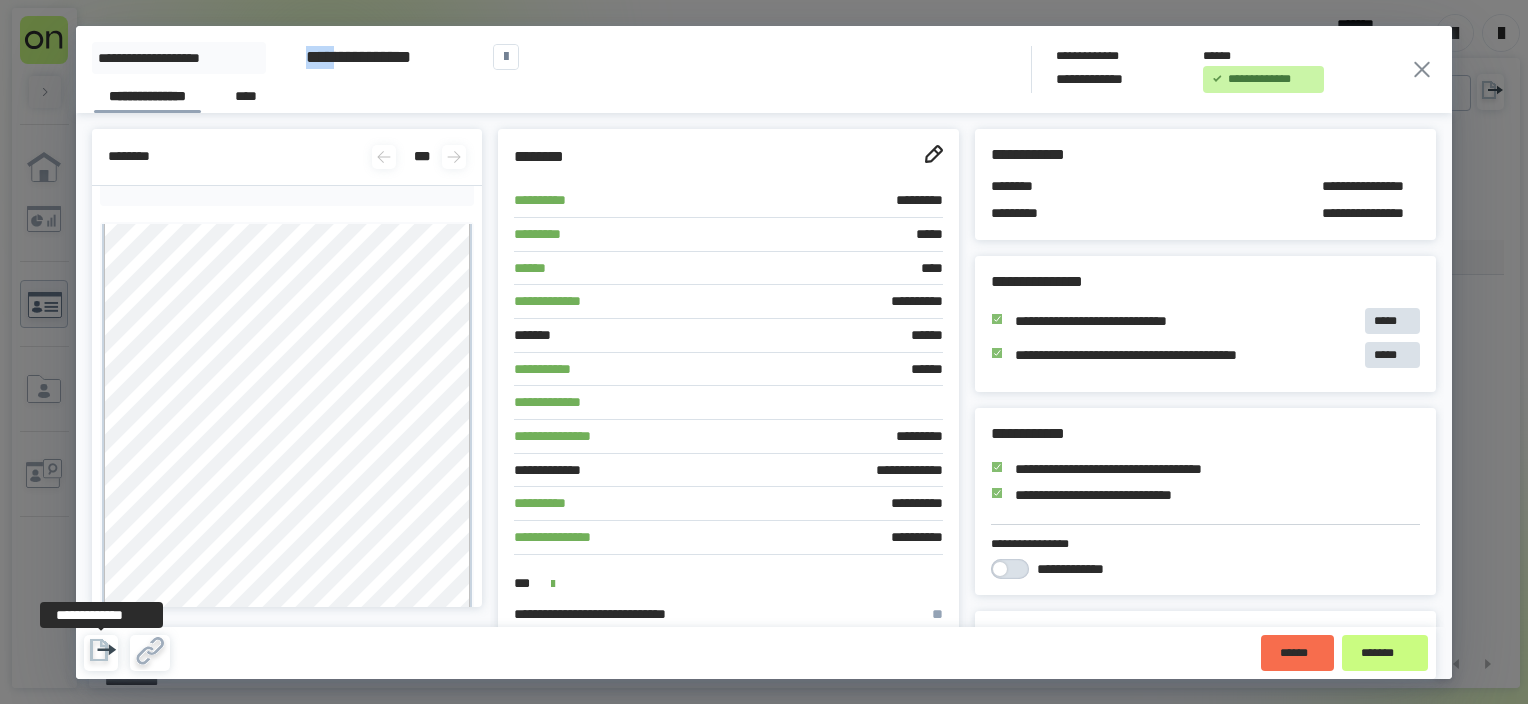 click on "**********" at bounding box center [358, 57] 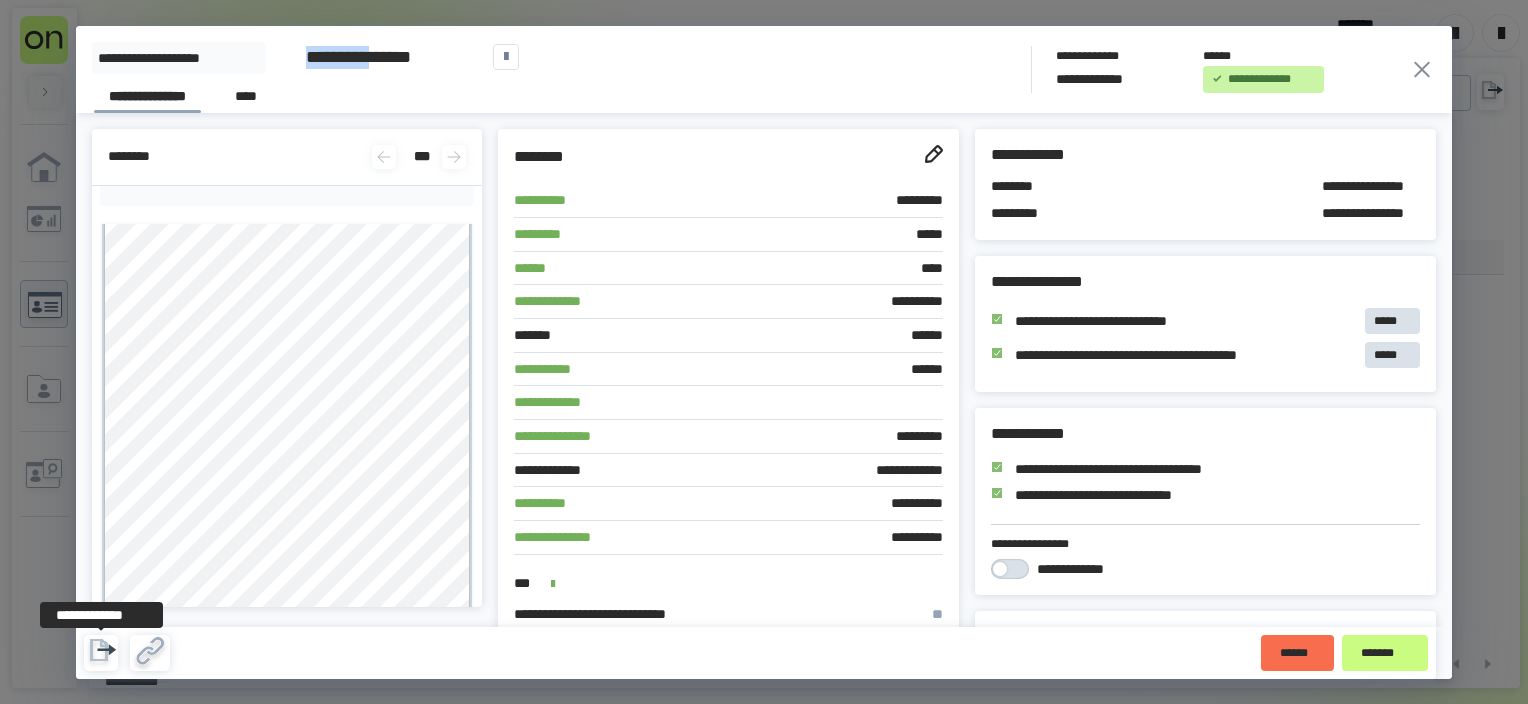 drag, startPoint x: 307, startPoint y: 56, endPoint x: 419, endPoint y: 55, distance: 112.00446 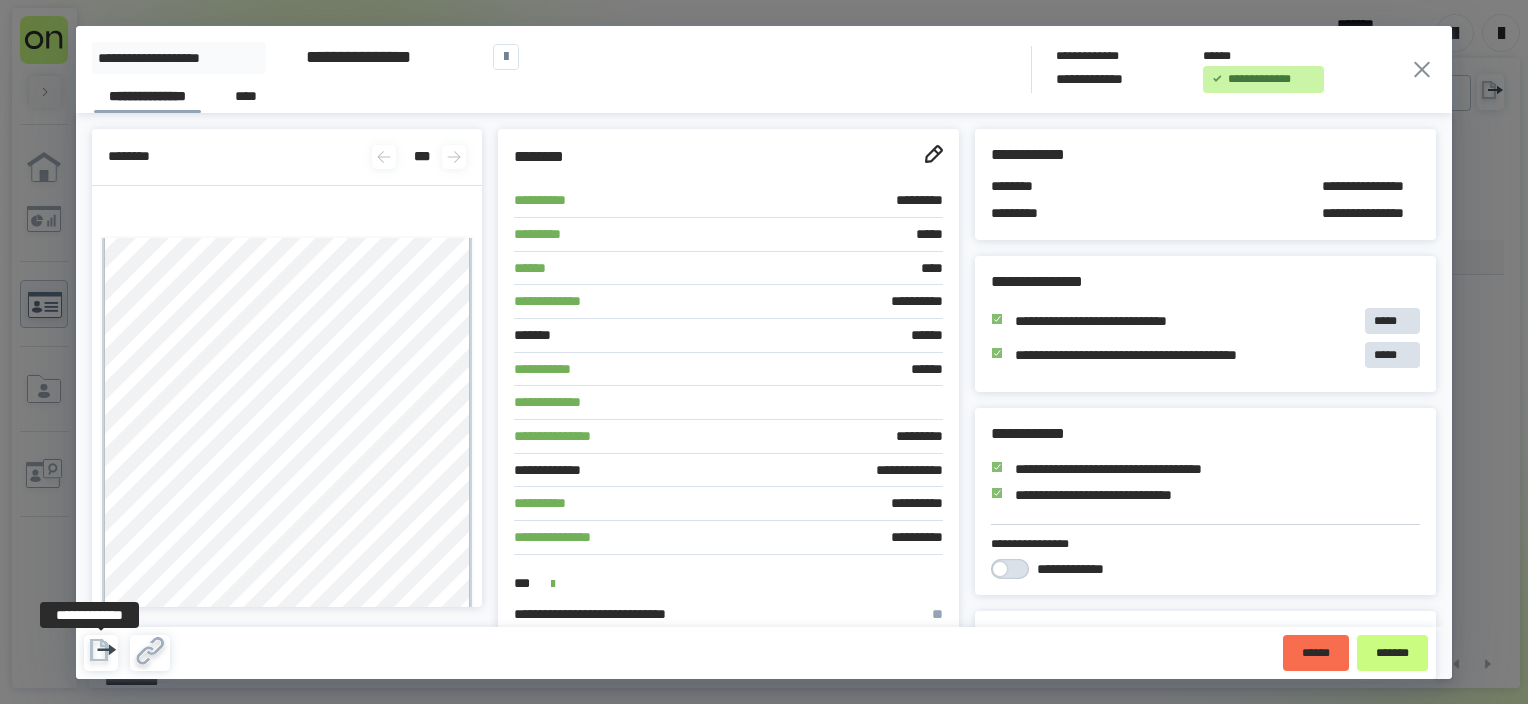 scroll, scrollTop: 0, scrollLeft: 0, axis: both 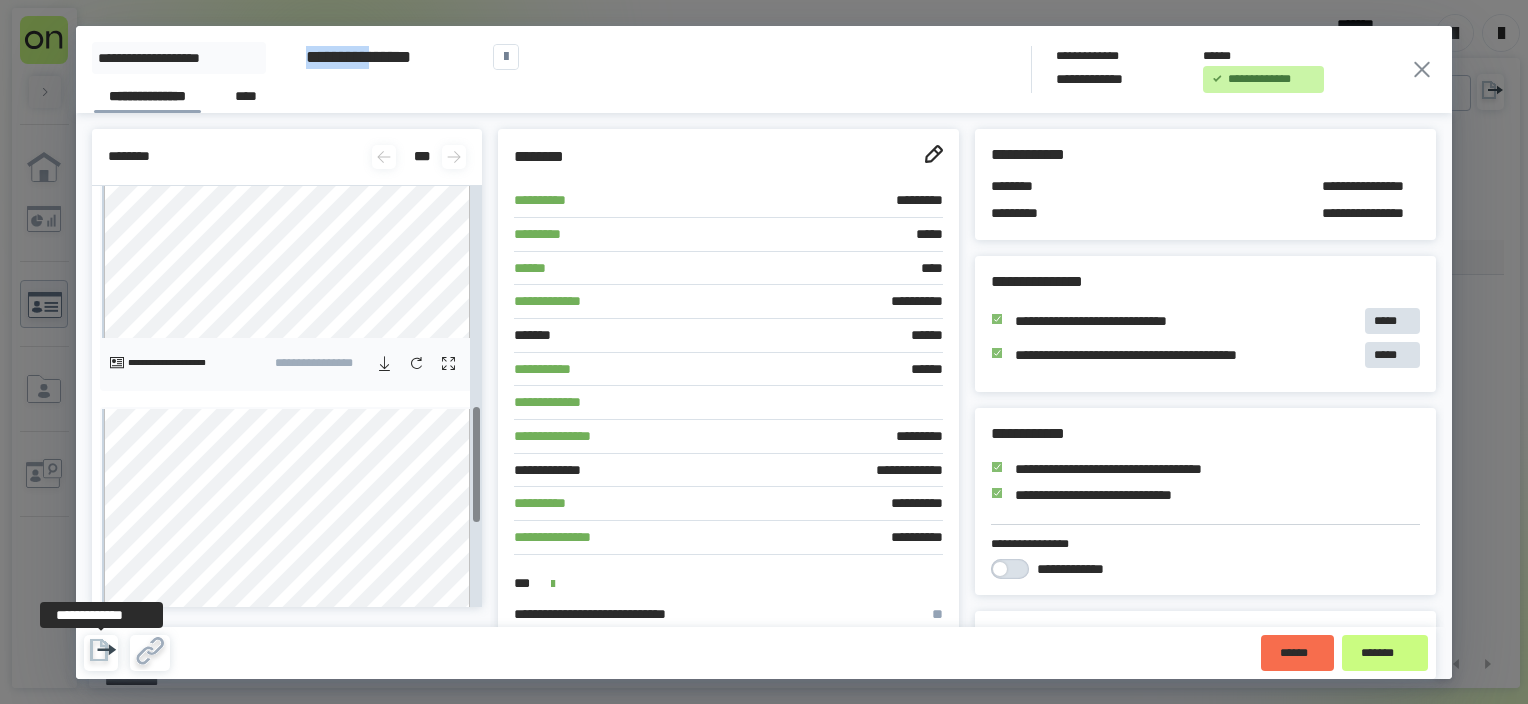 click 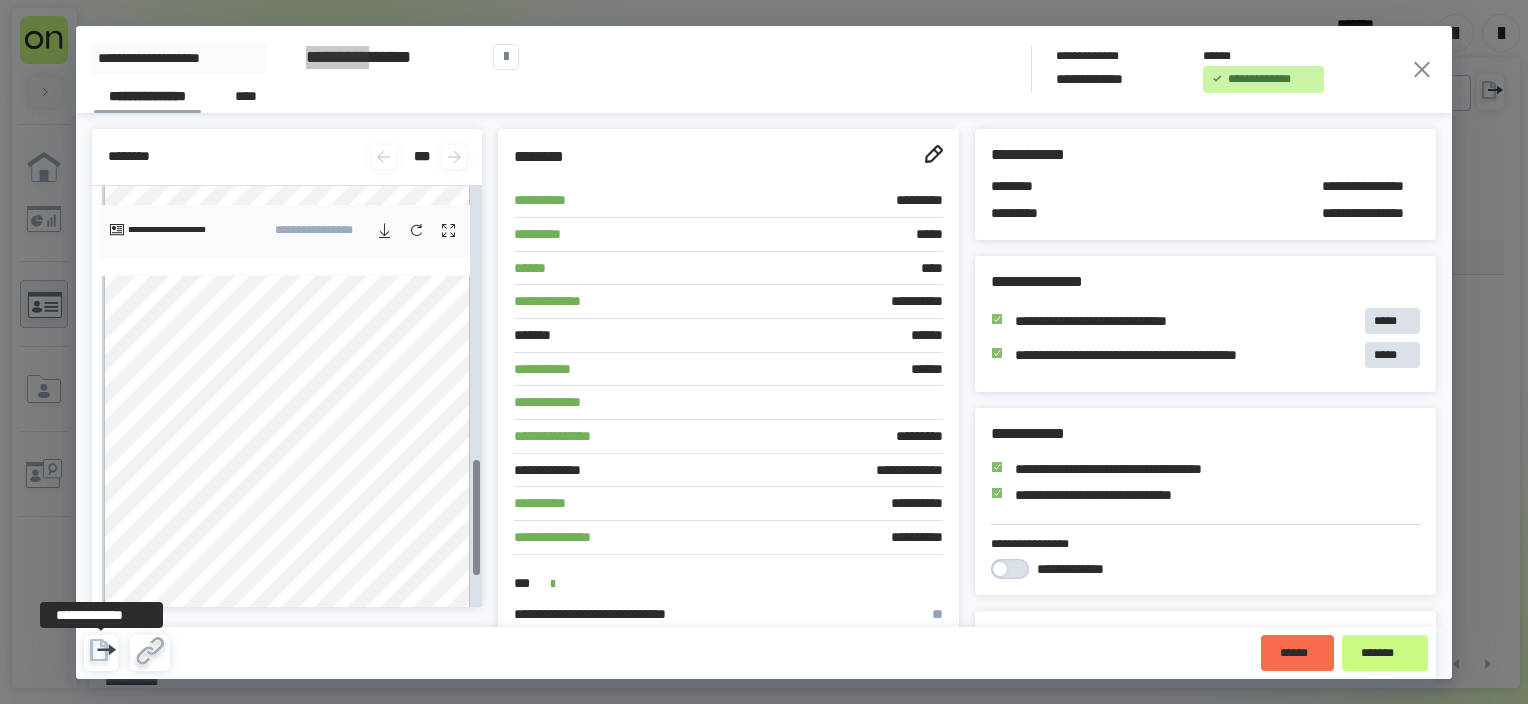 scroll, scrollTop: 998, scrollLeft: 0, axis: vertical 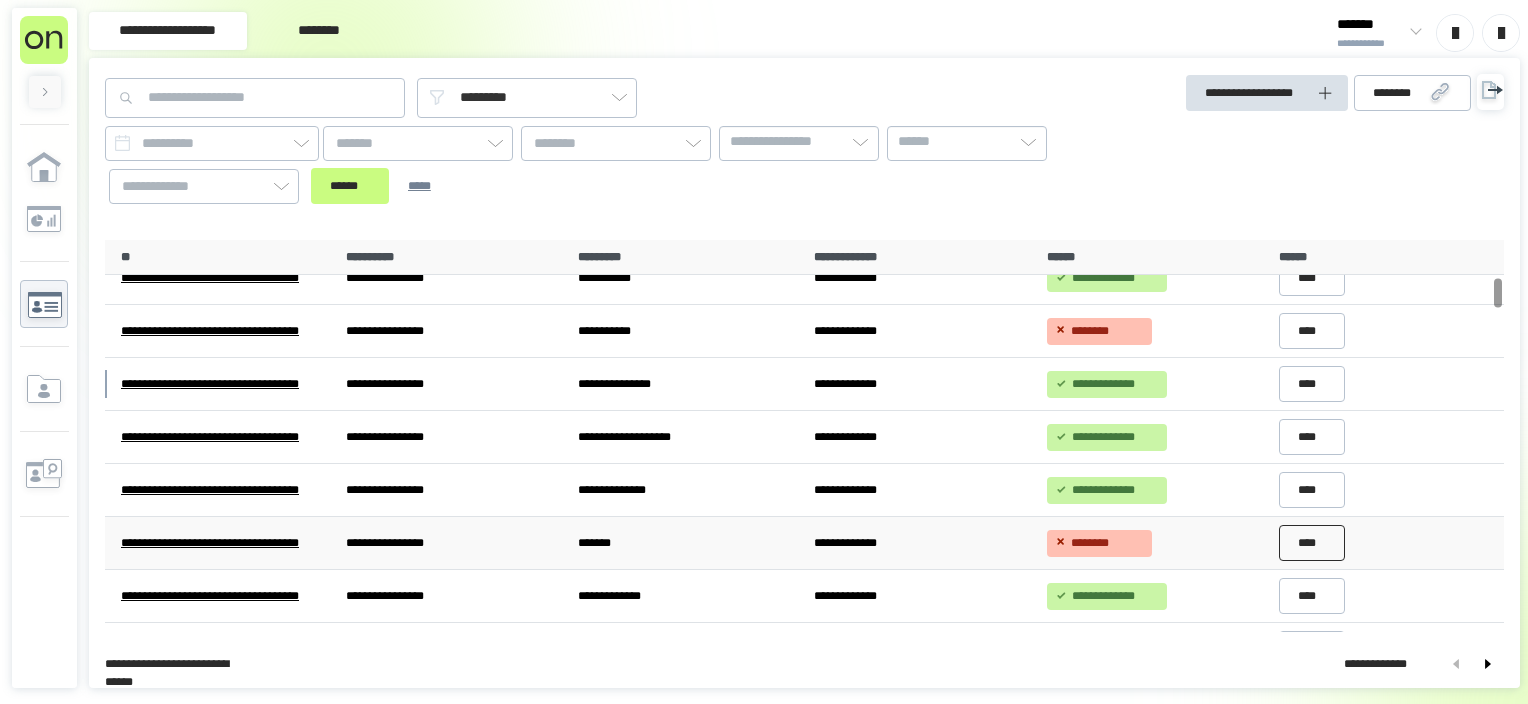 click on "****" at bounding box center (1312, 543) 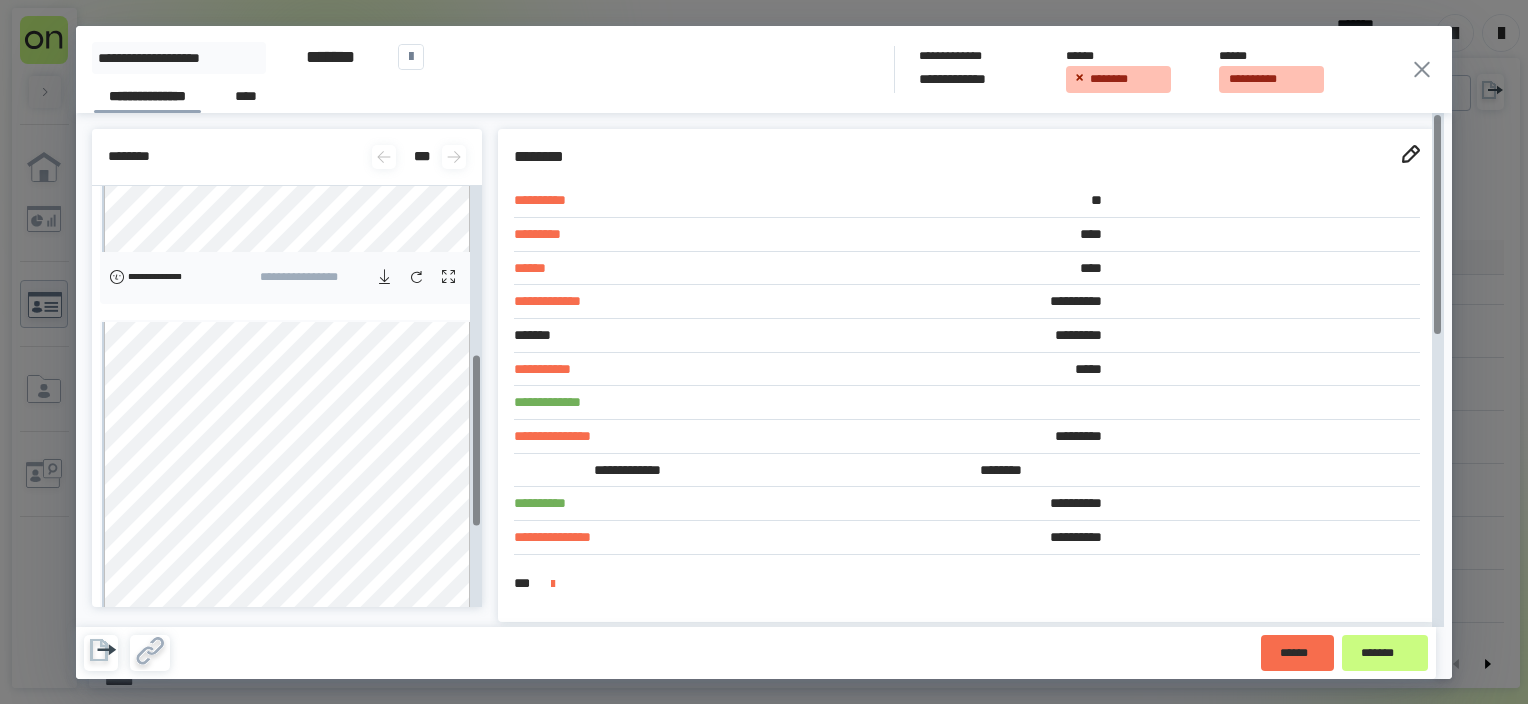 scroll, scrollTop: 600, scrollLeft: 0, axis: vertical 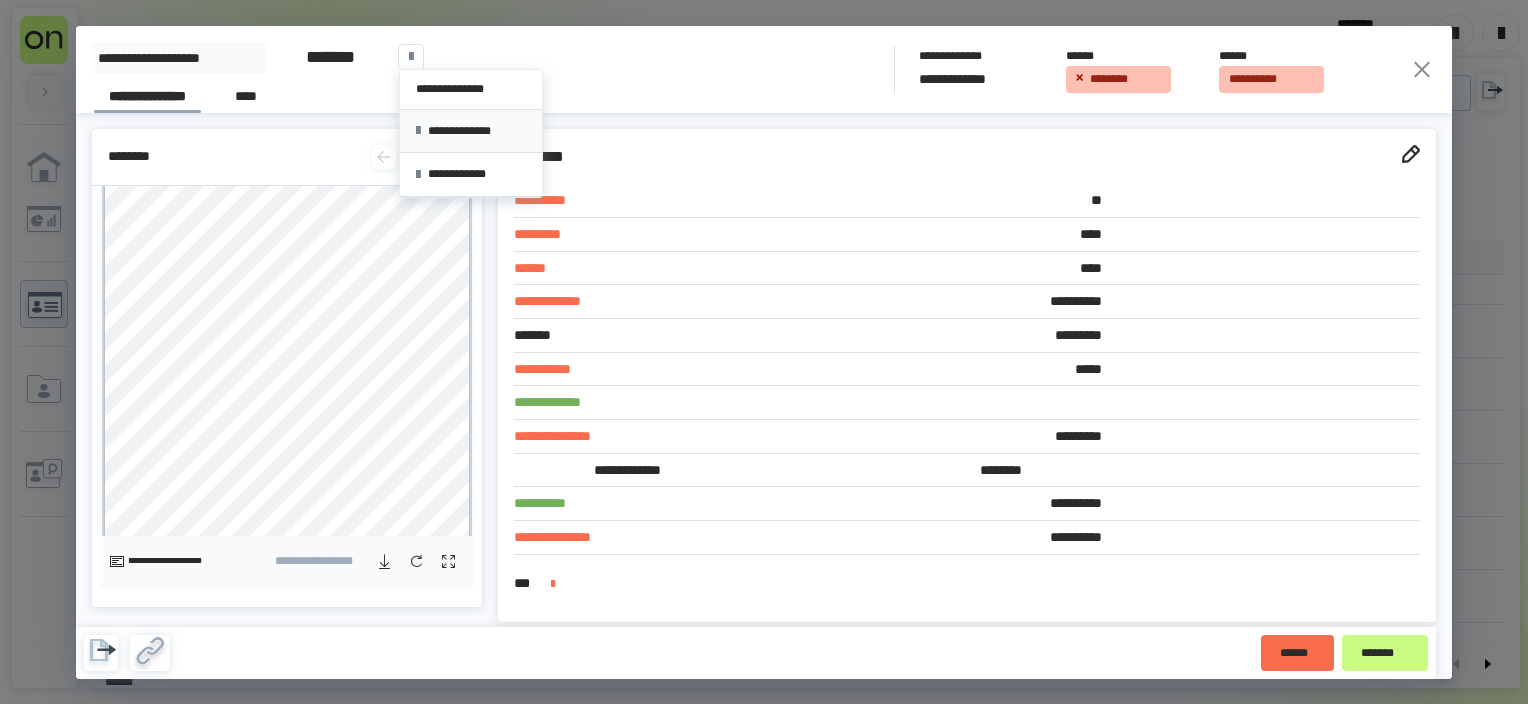 click on "**********" at bounding box center (471, 131) 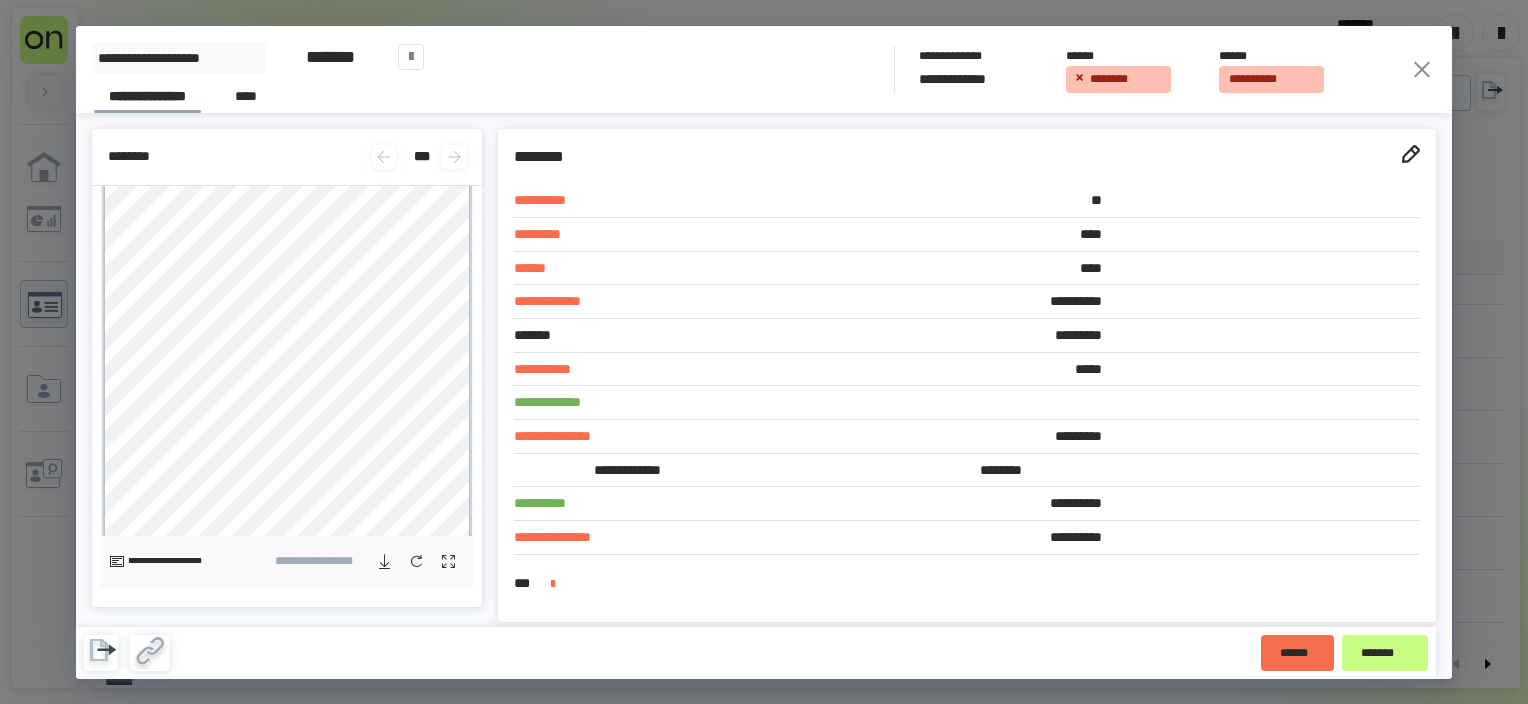 scroll, scrollTop: 500, scrollLeft: 0, axis: vertical 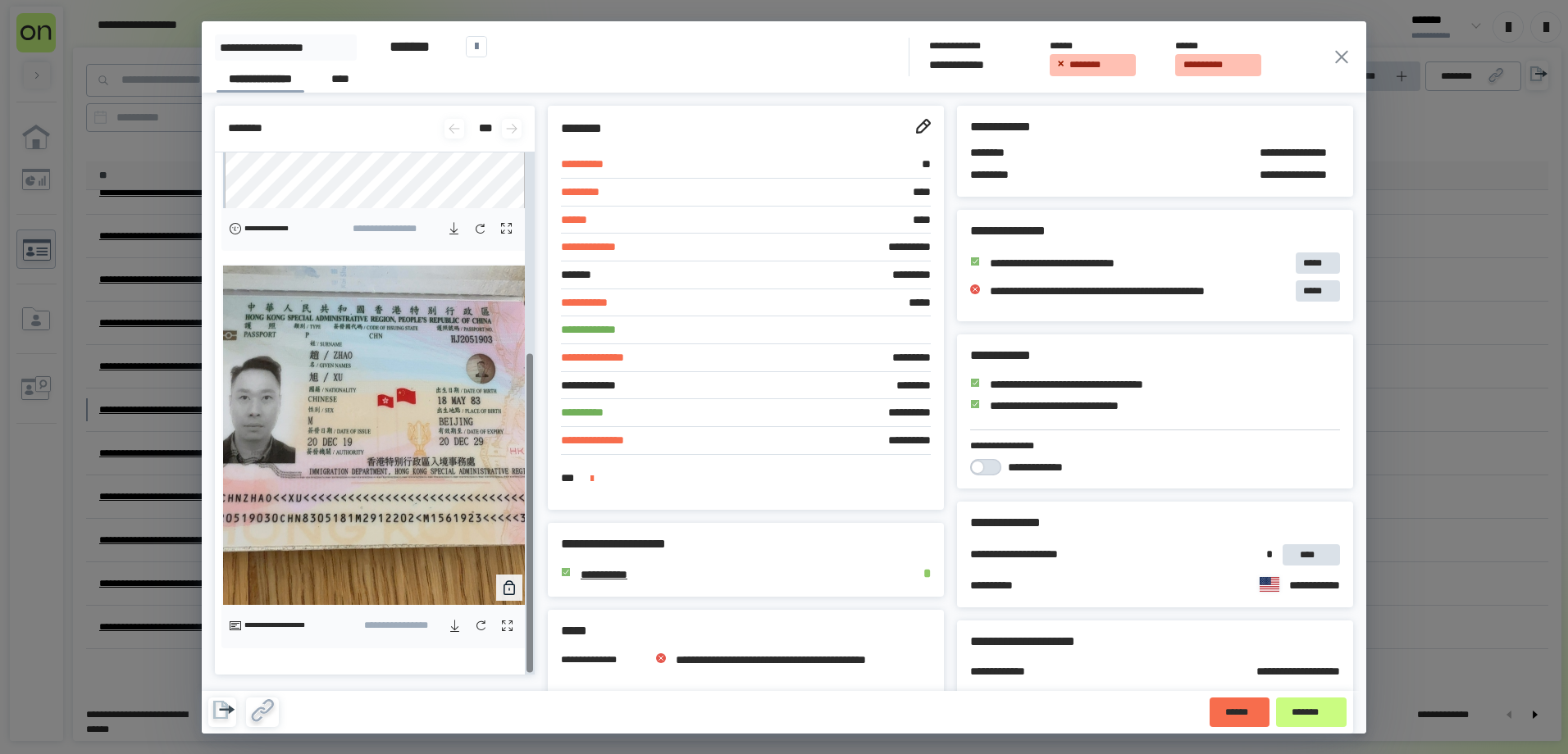 click 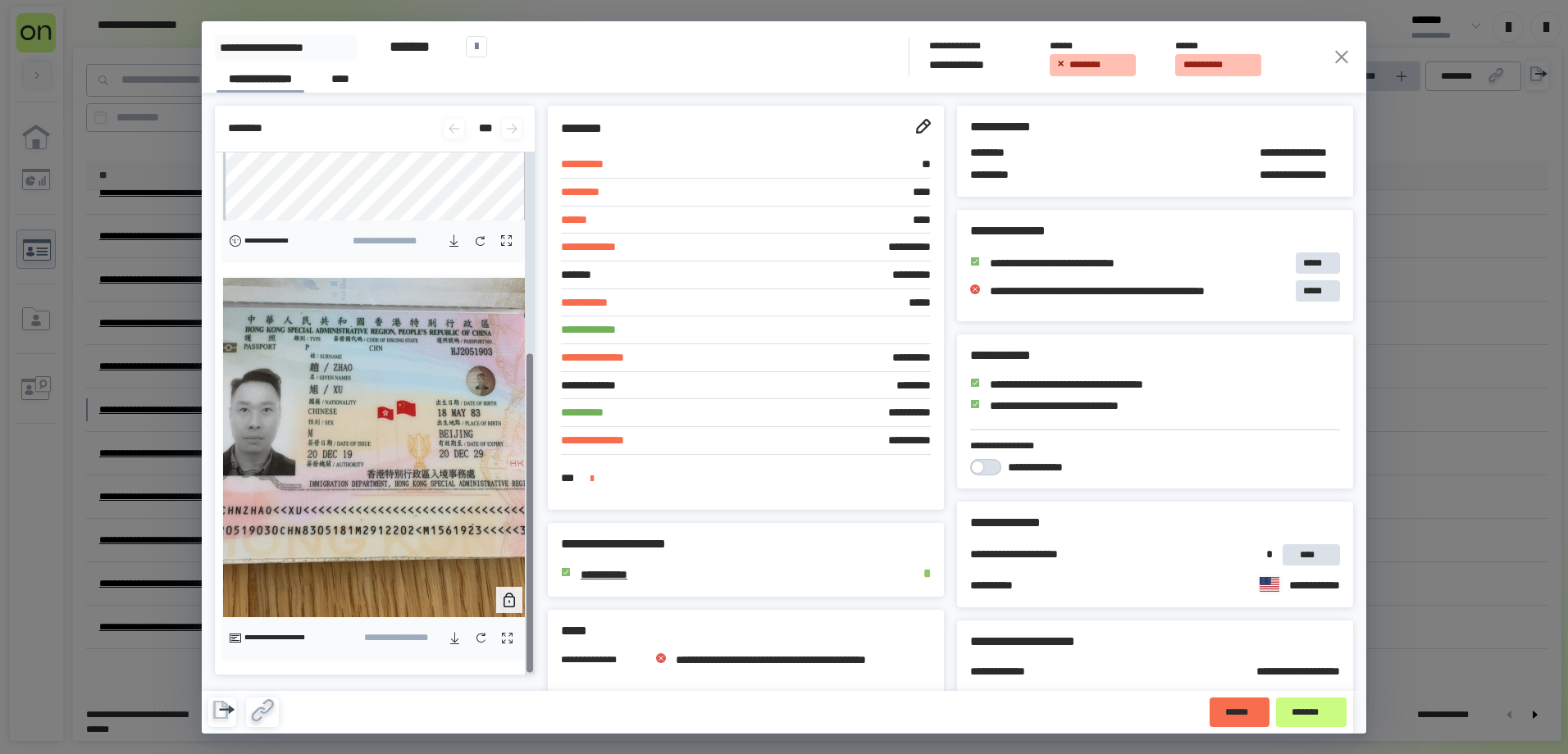 scroll, scrollTop: 326, scrollLeft: 0, axis: vertical 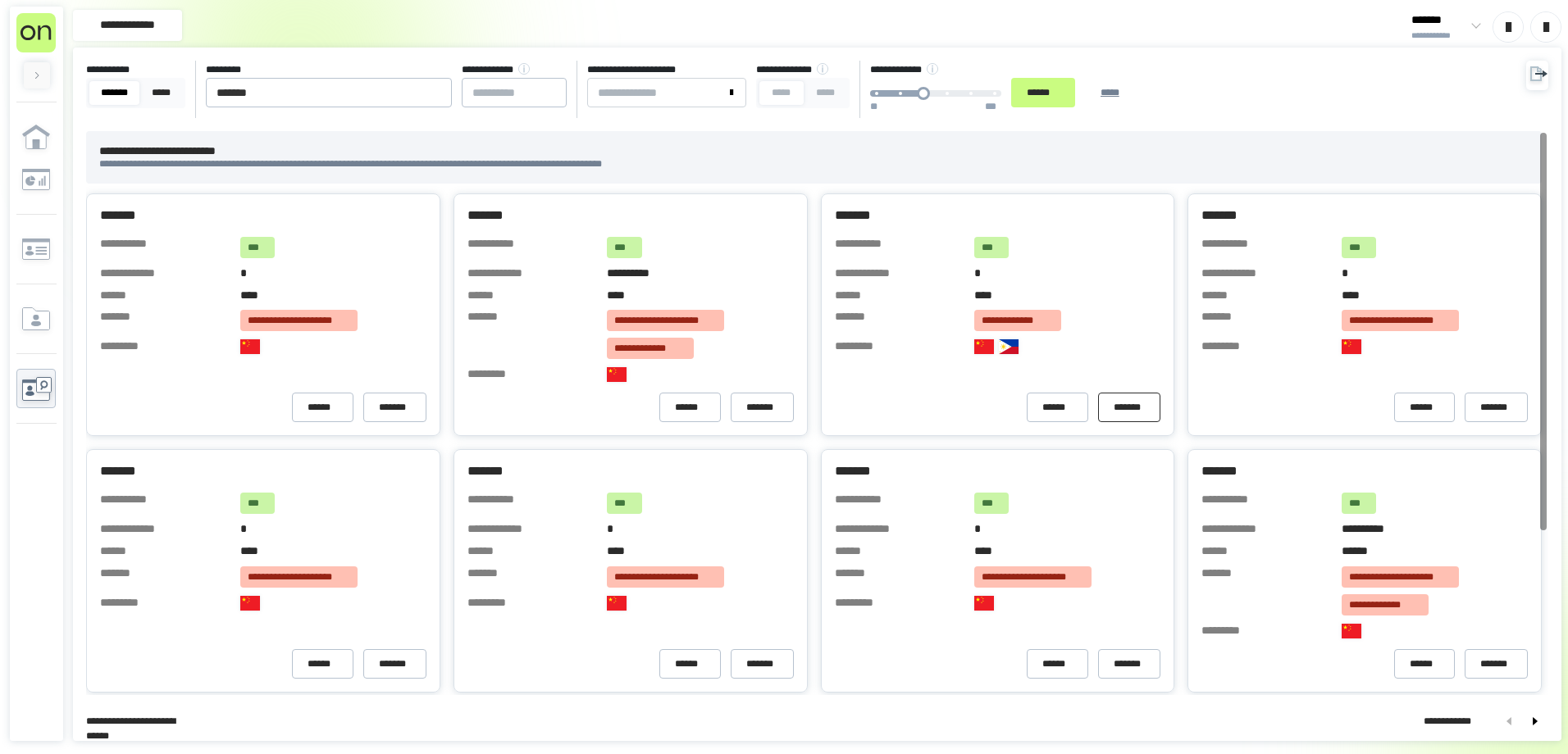 click on "*******" at bounding box center (1129, 407) 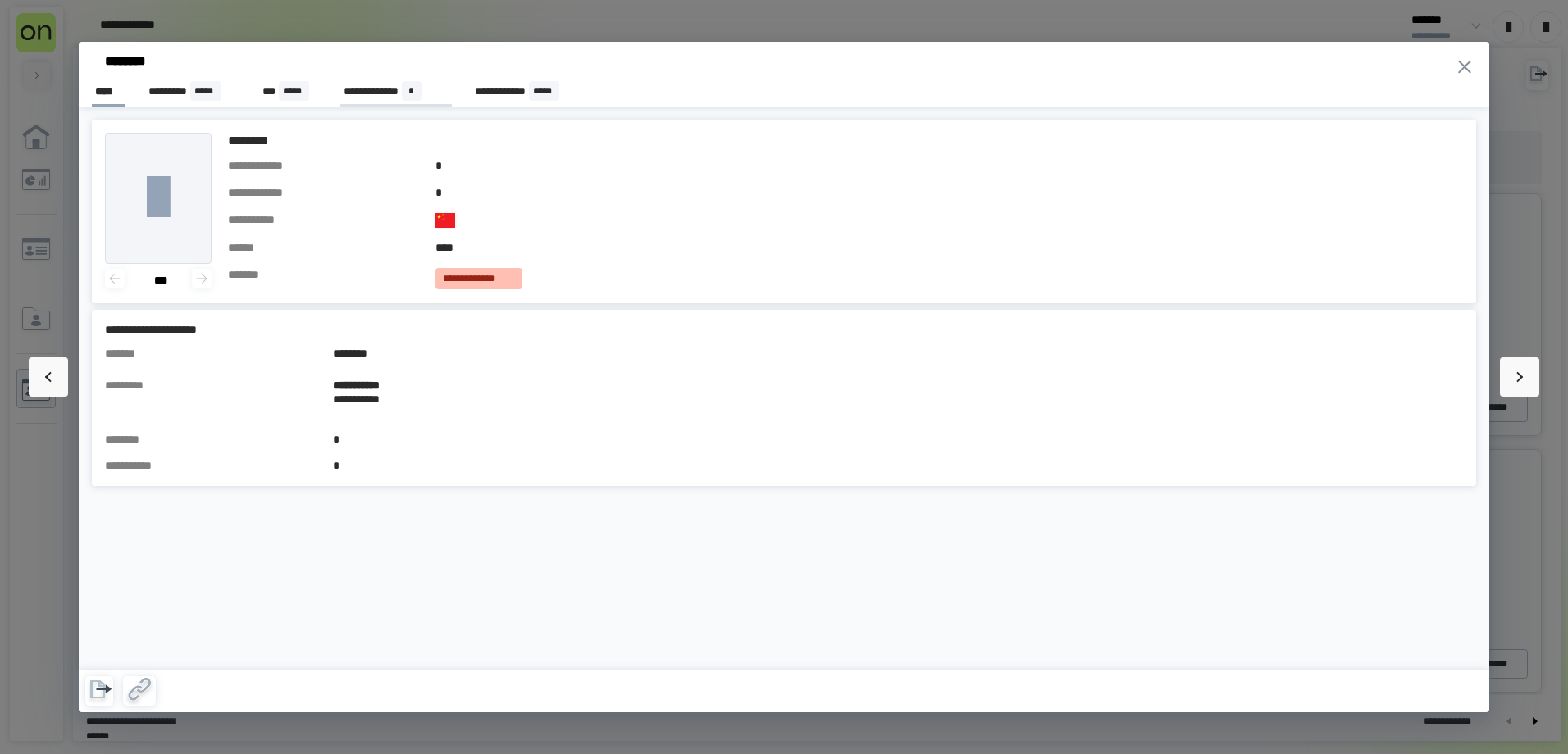 click on "**********" at bounding box center (395, 91) 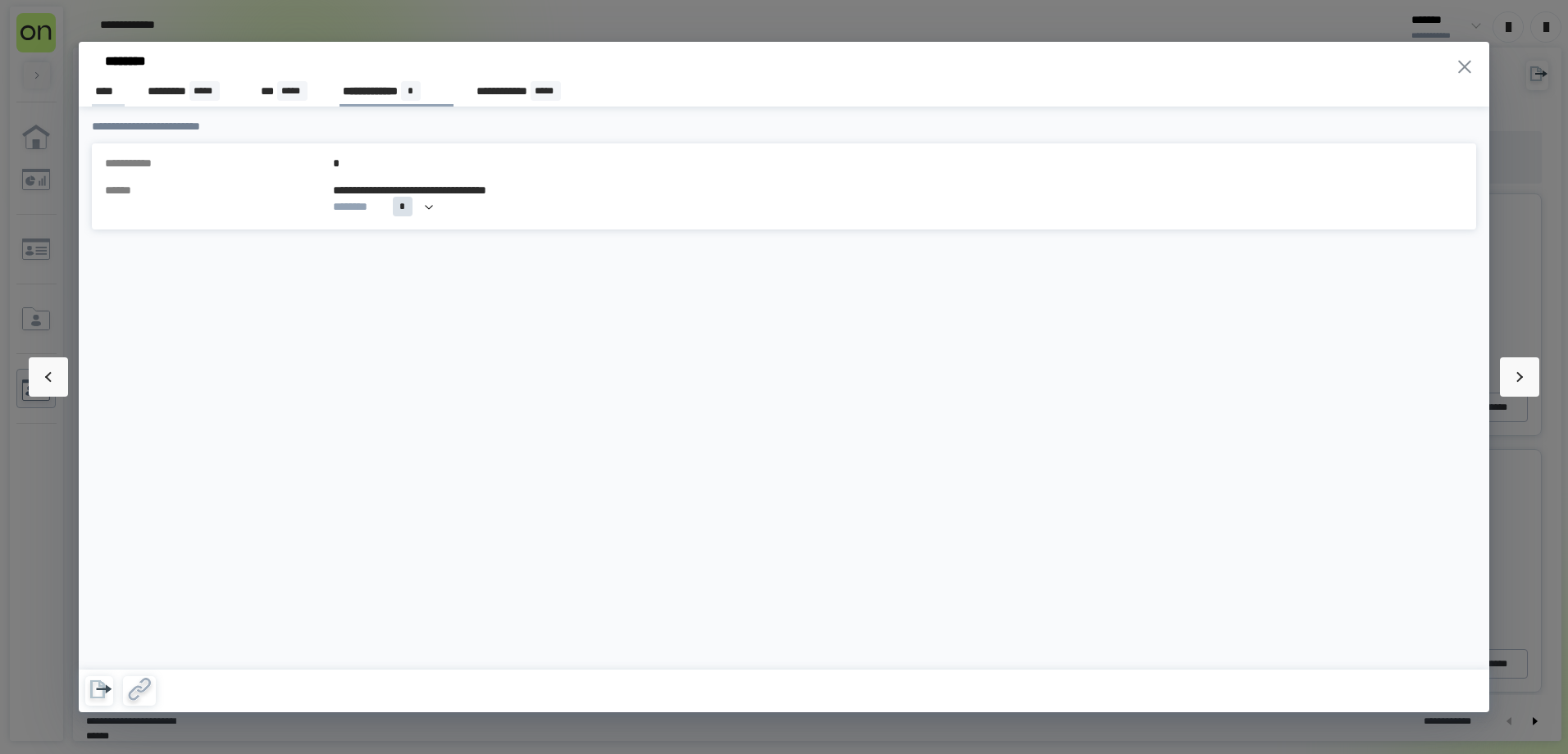 click on "****" at bounding box center (108, 91) 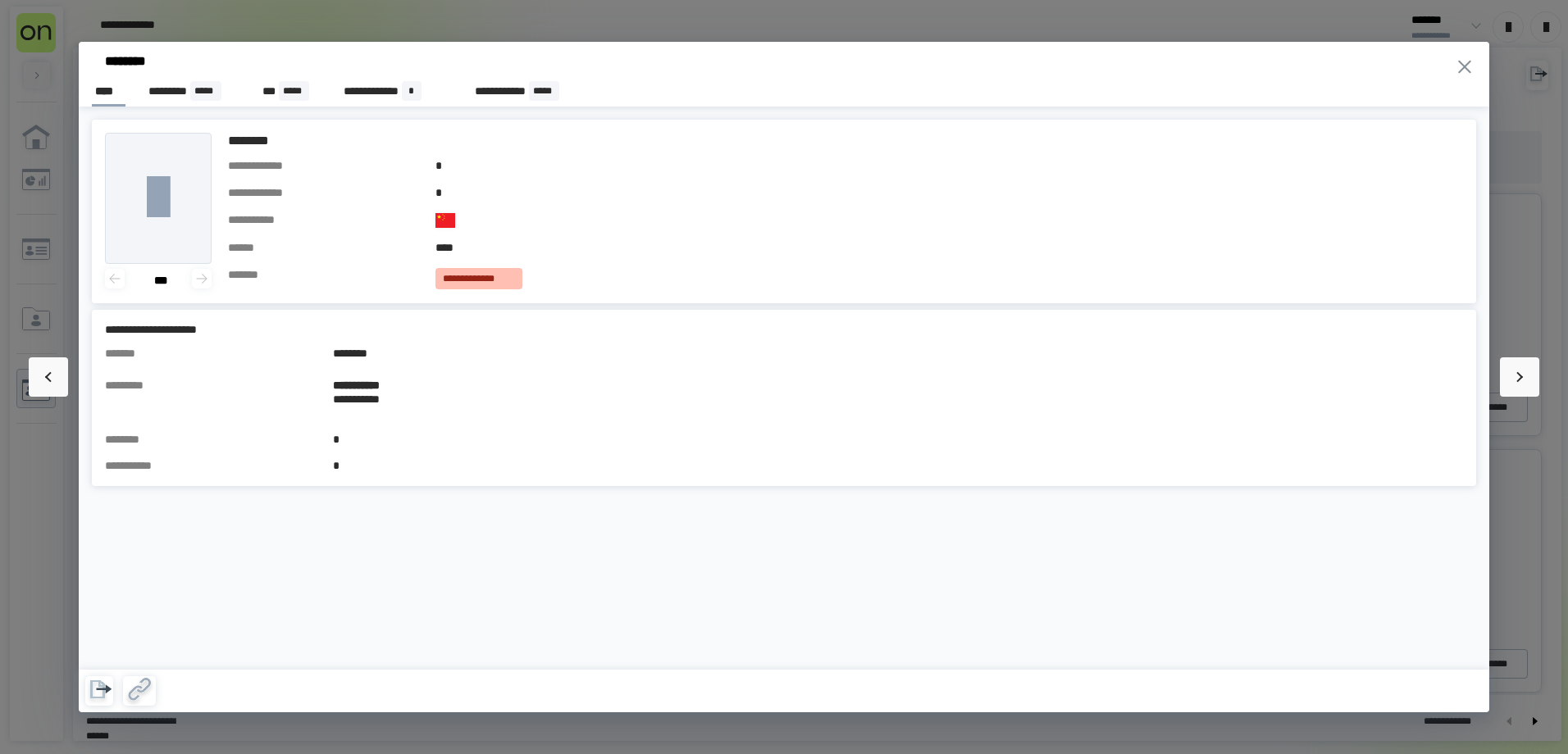 click 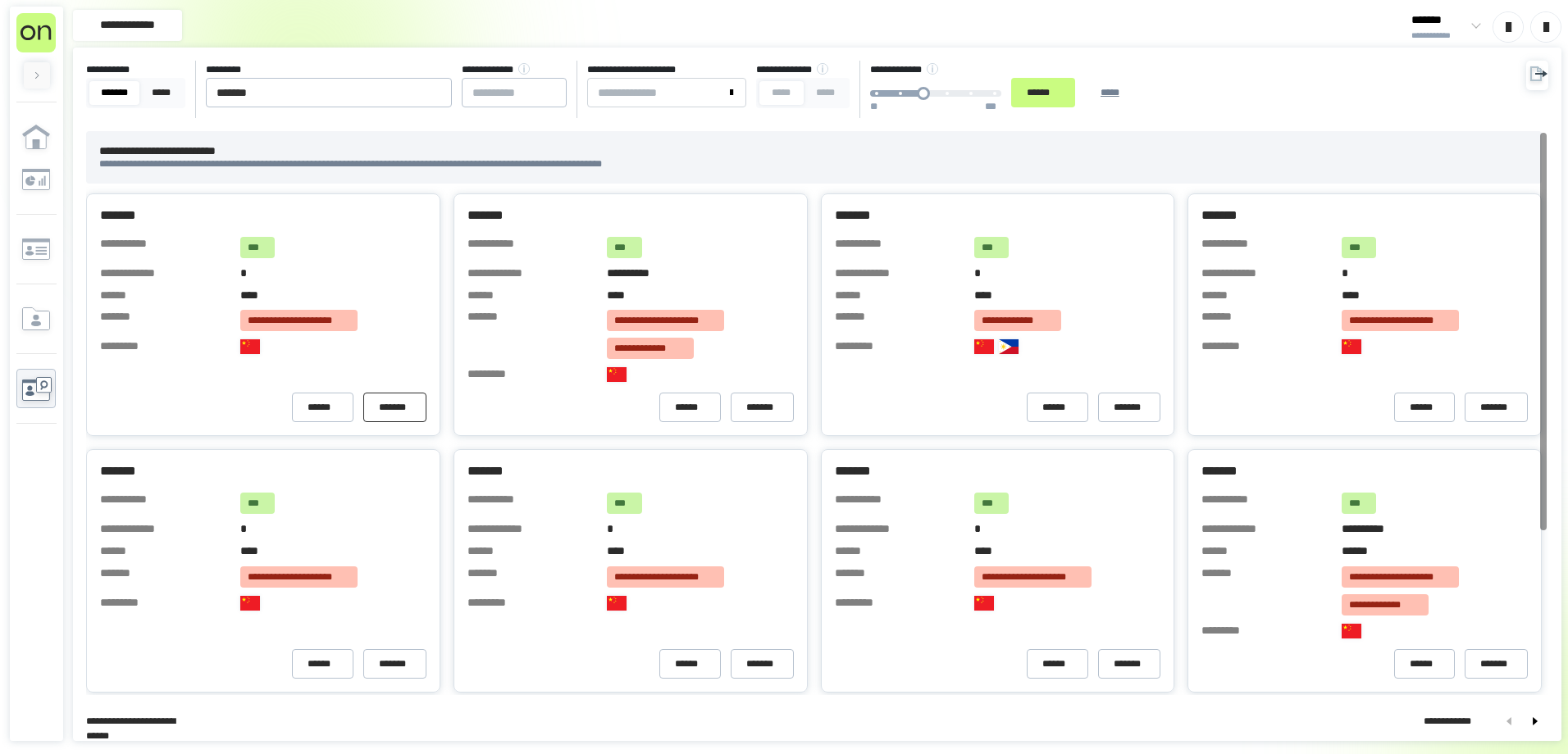 click on "*******" at bounding box center [394, 407] 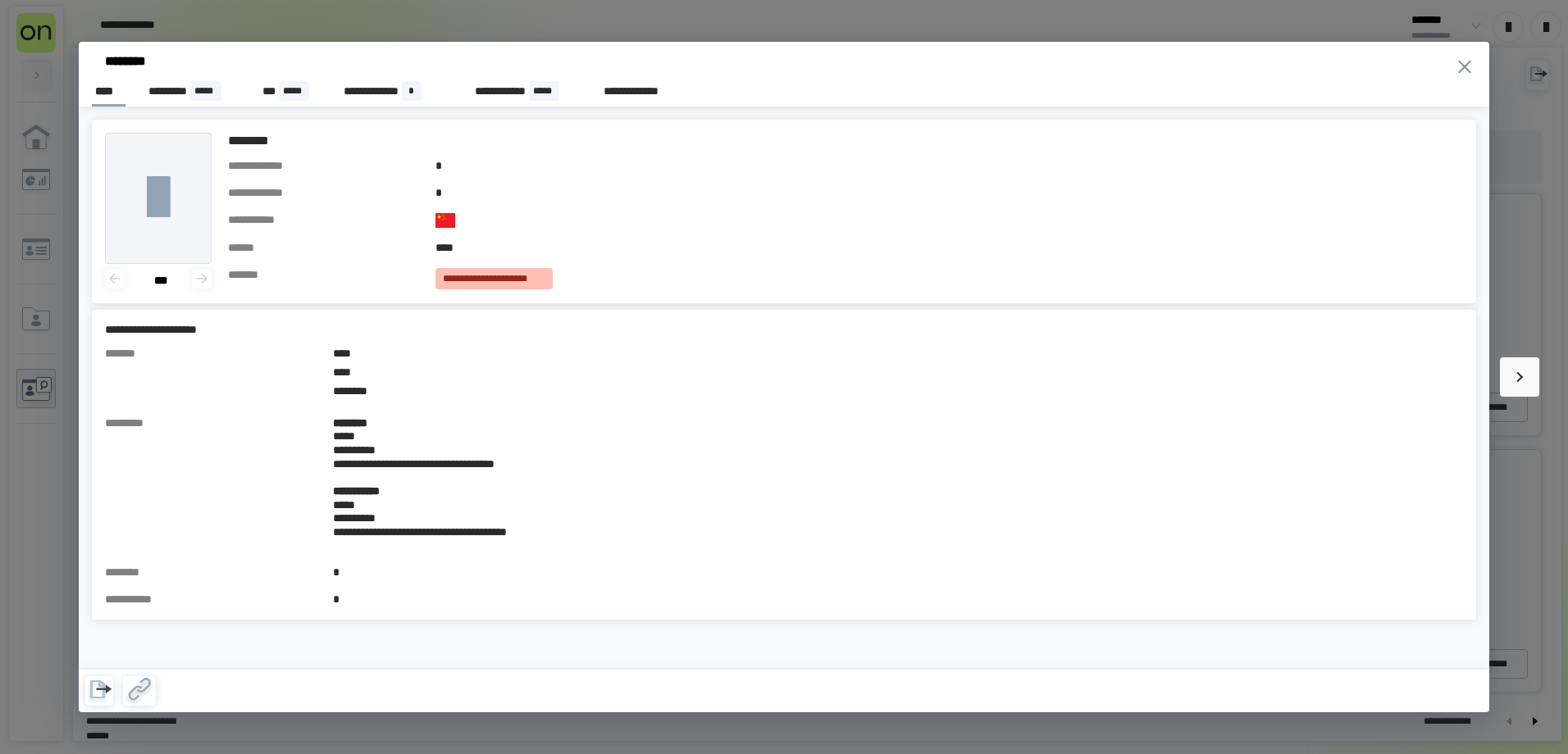 click 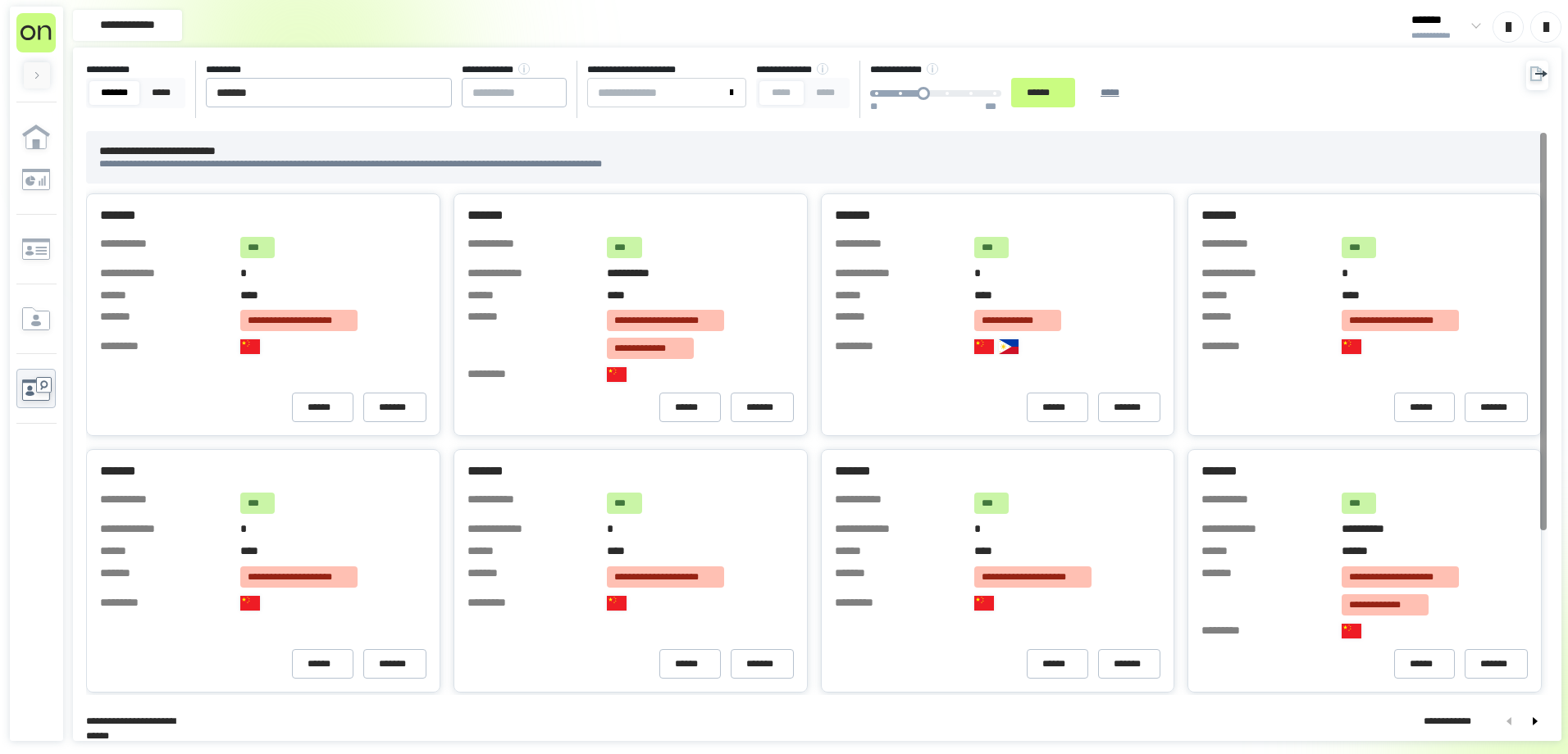 click on "****" at bounding box center [333, 295] 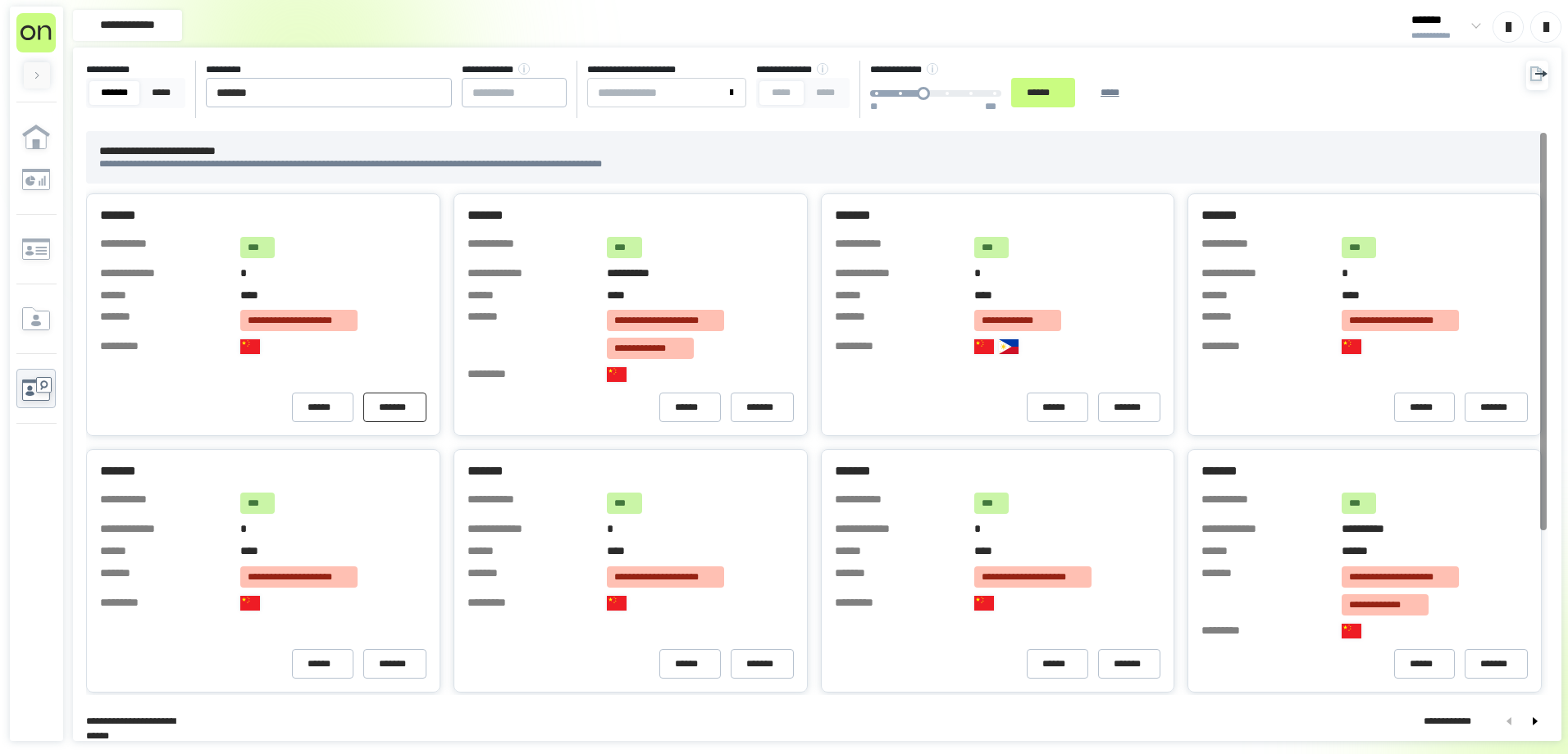 click on "*******" at bounding box center (394, 407) 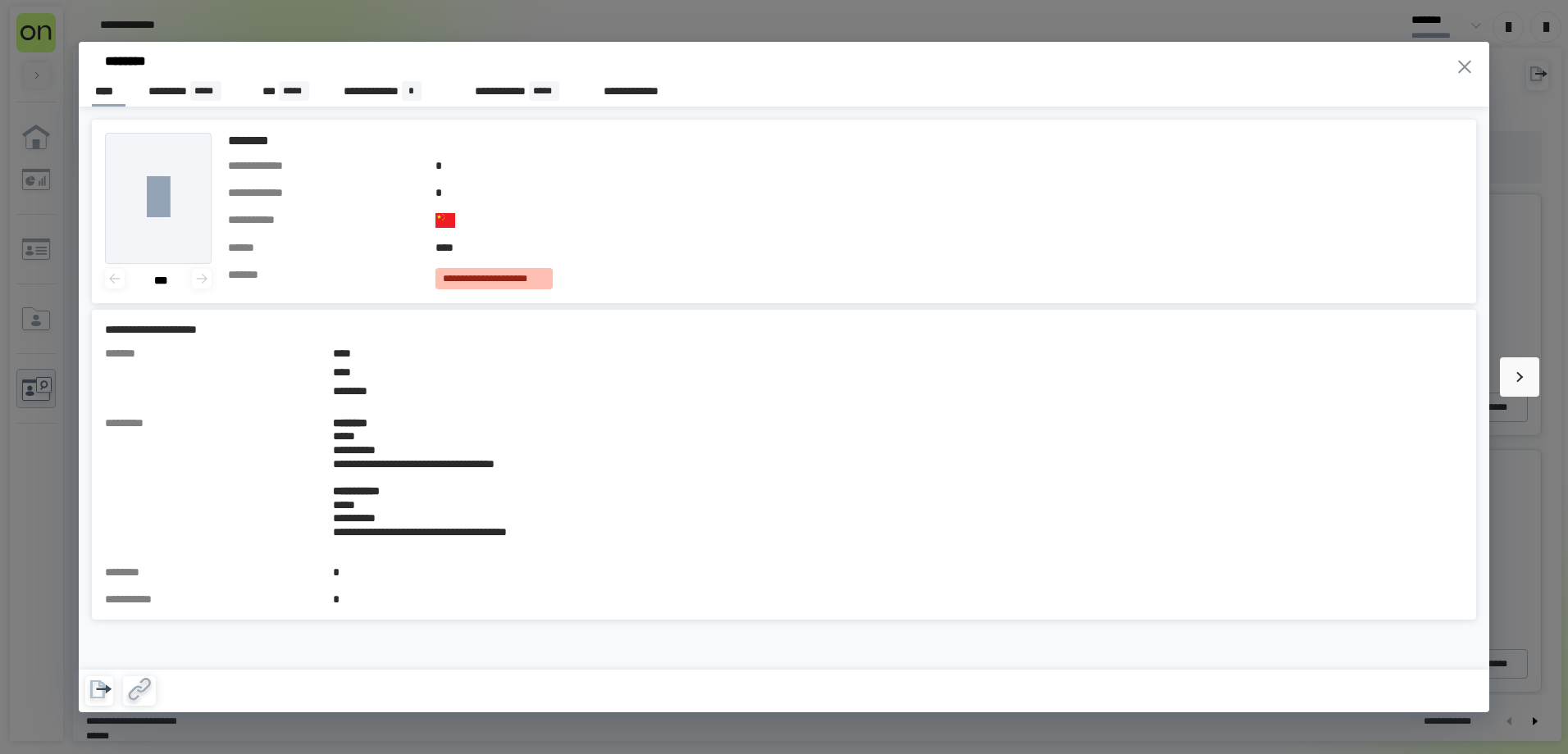 drag, startPoint x: 1467, startPoint y: 60, endPoint x: 1436, endPoint y: 77, distance: 35.355339 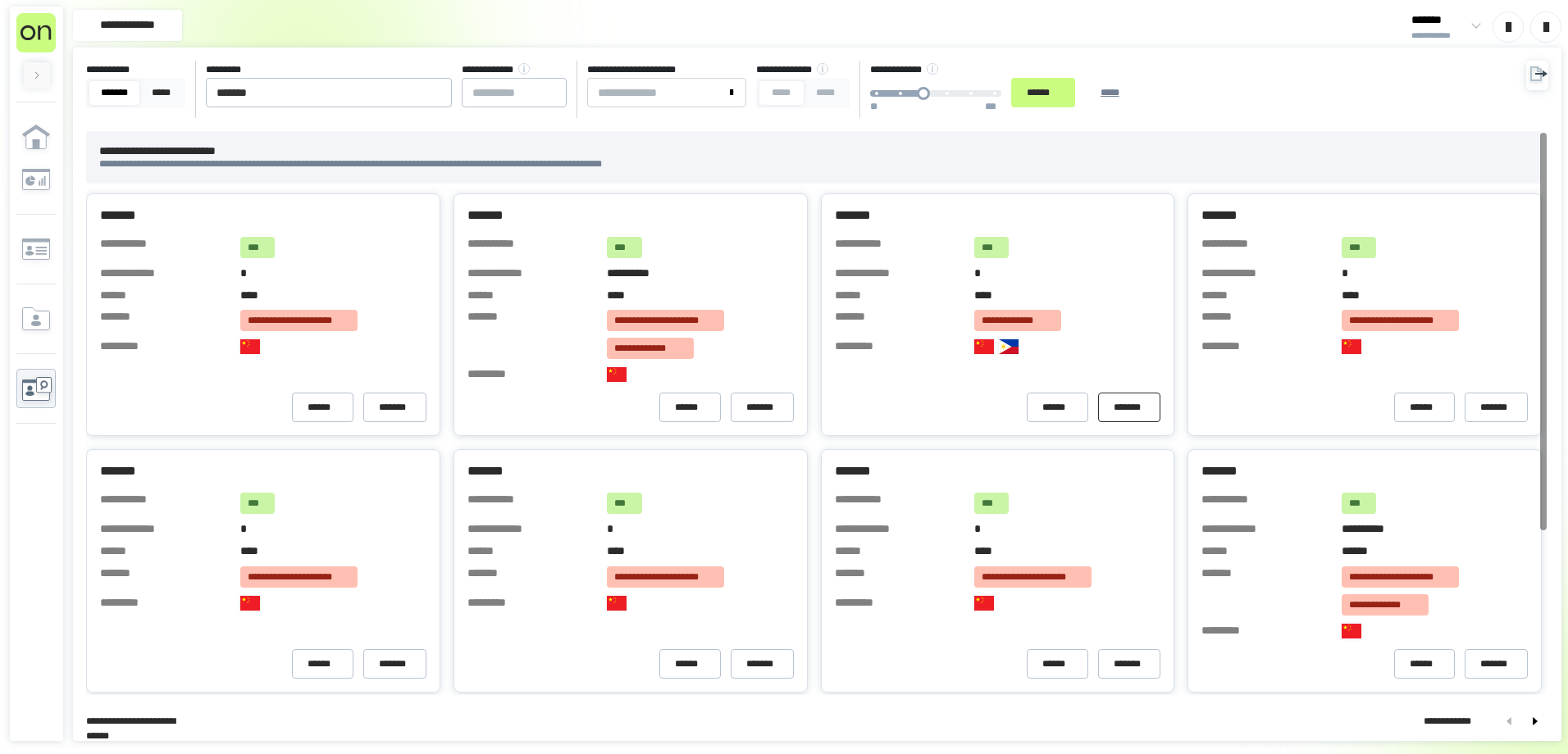click on "*******" at bounding box center (1129, 407) 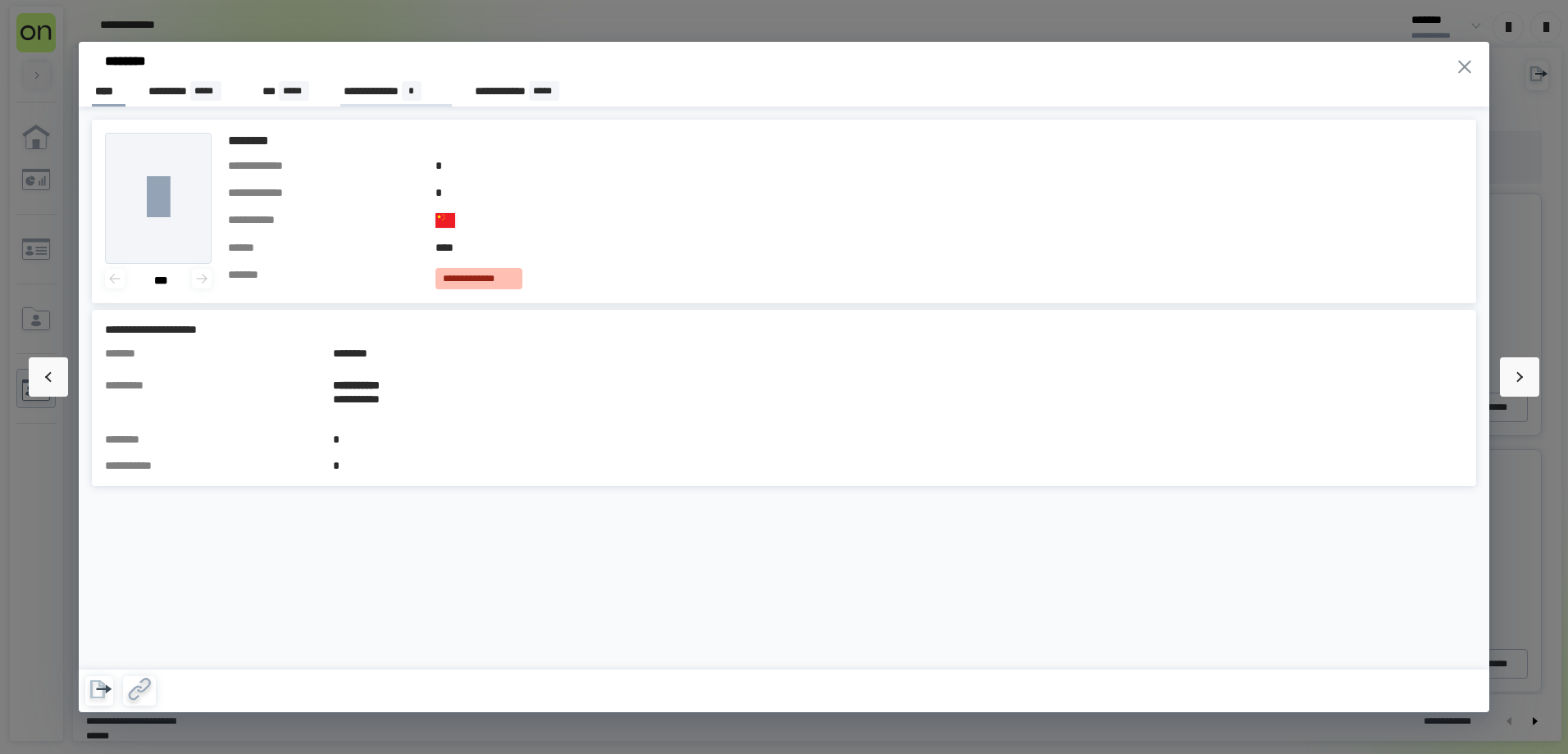 click on "**********" at bounding box center [395, 91] 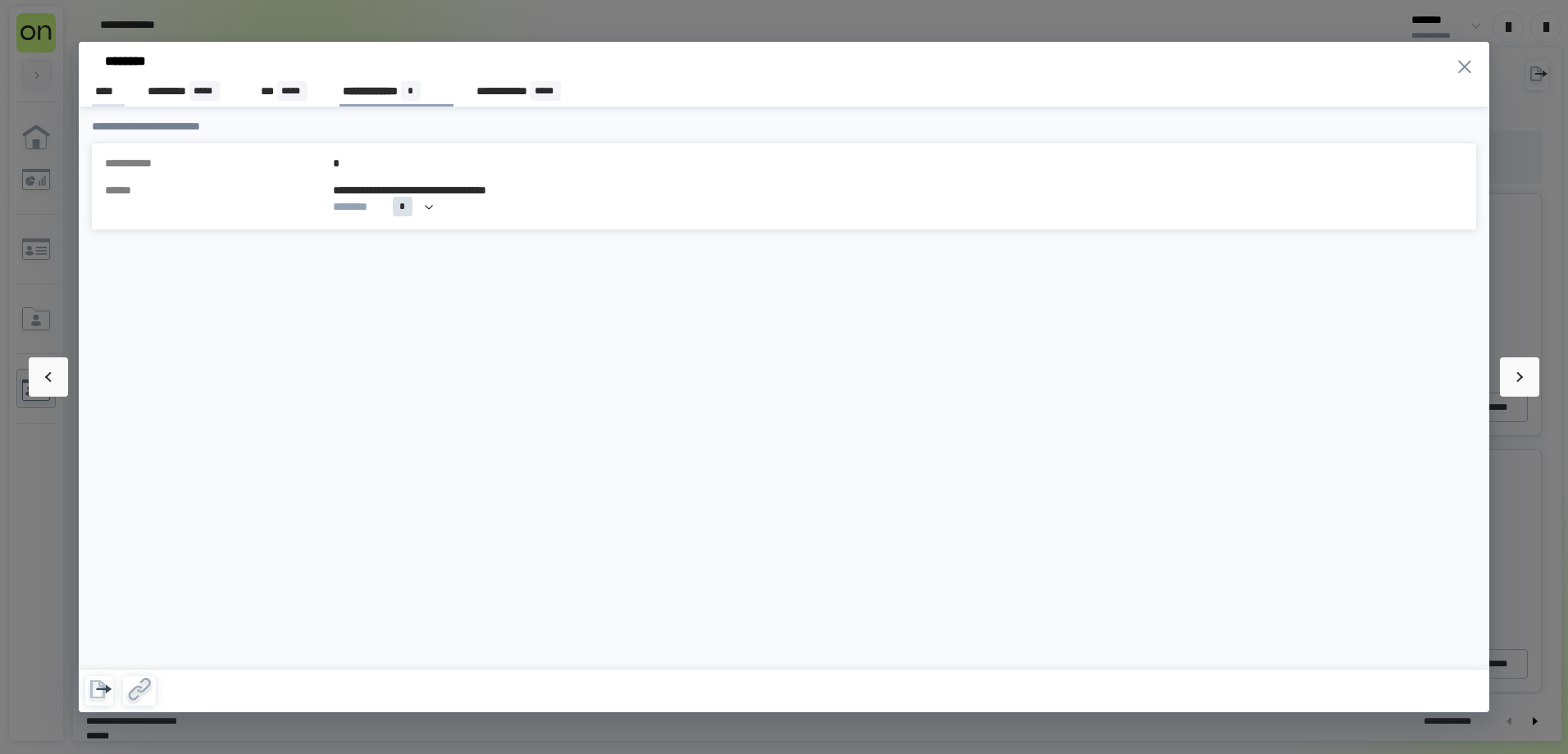 click on "****" at bounding box center [108, 91] 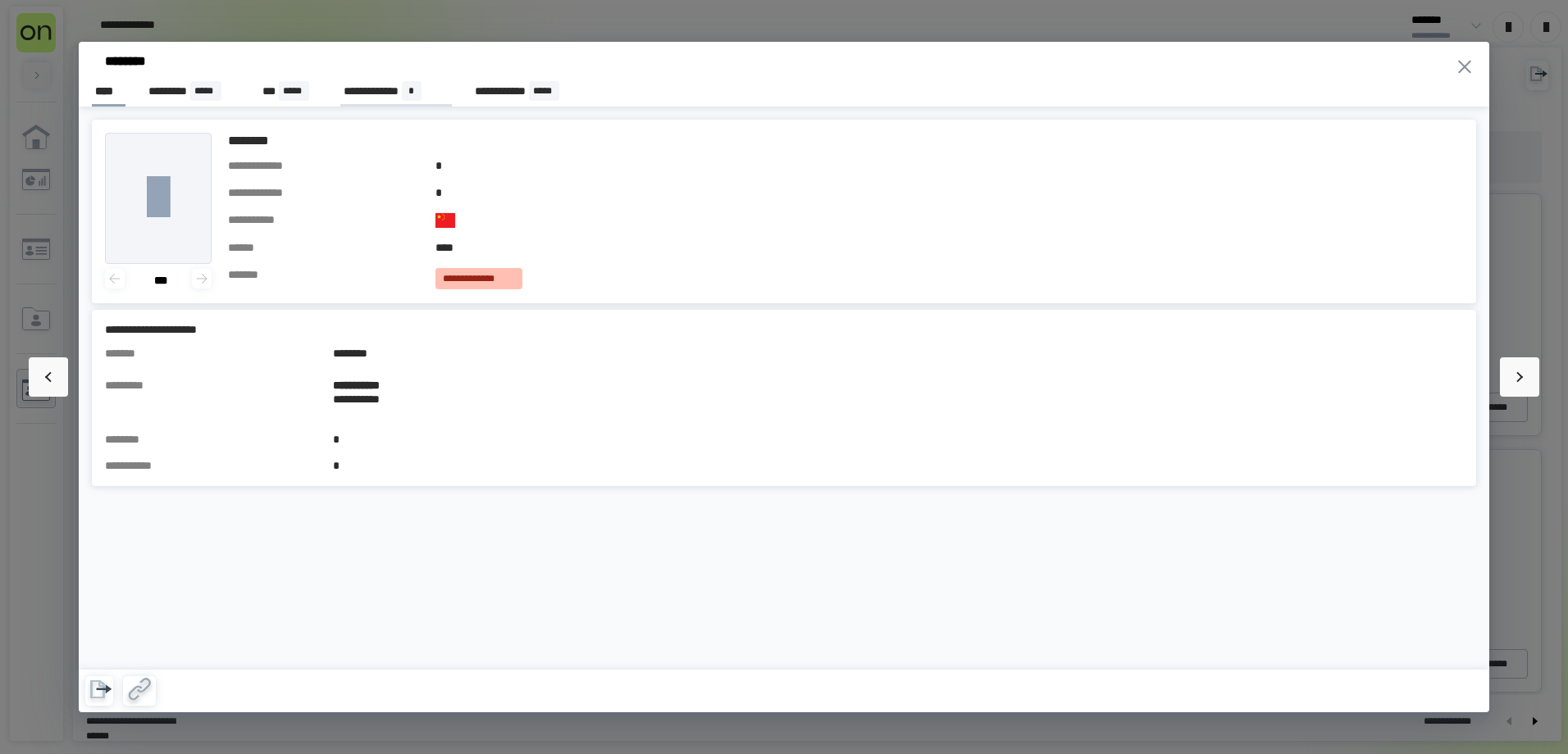 click on "**********" at bounding box center [395, 91] 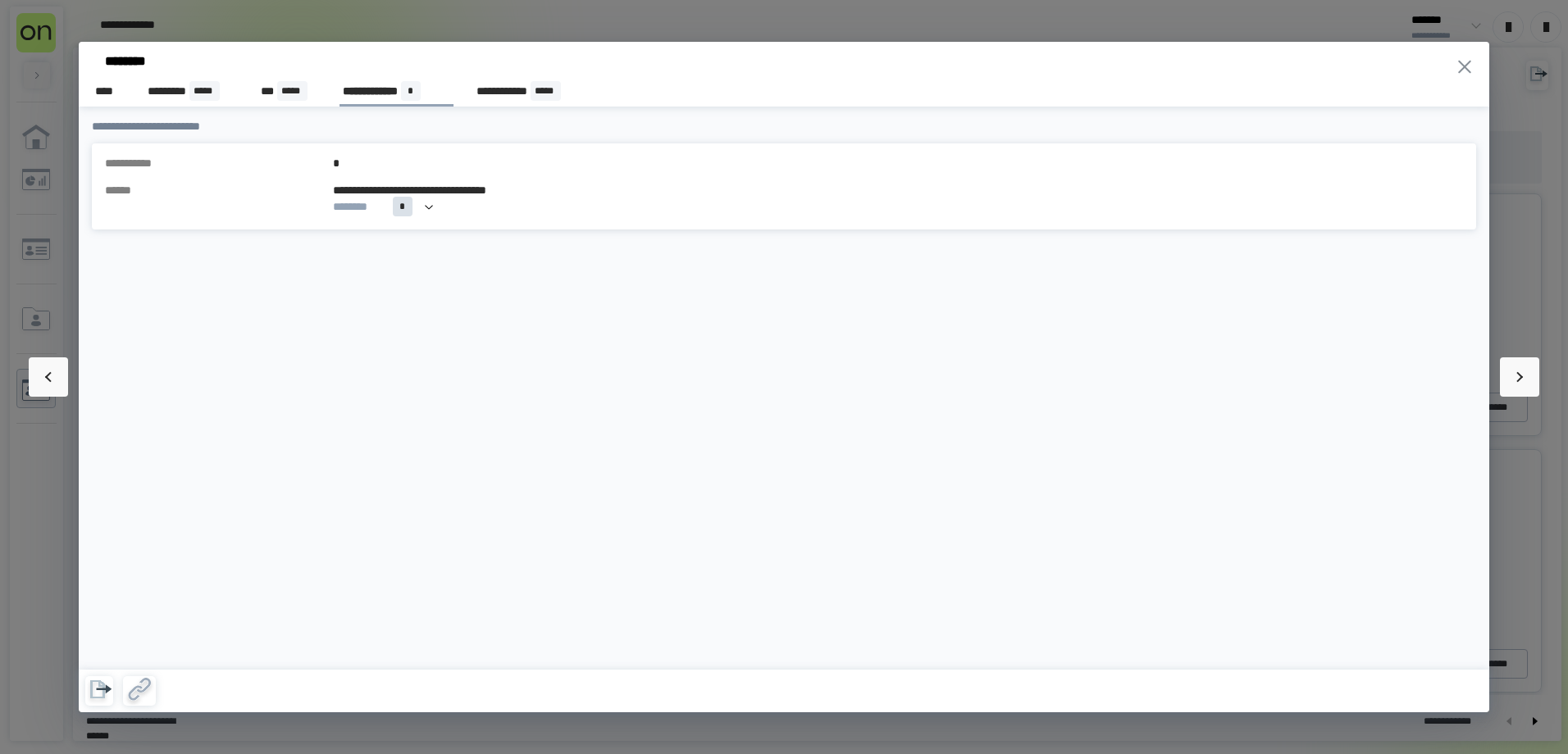 click 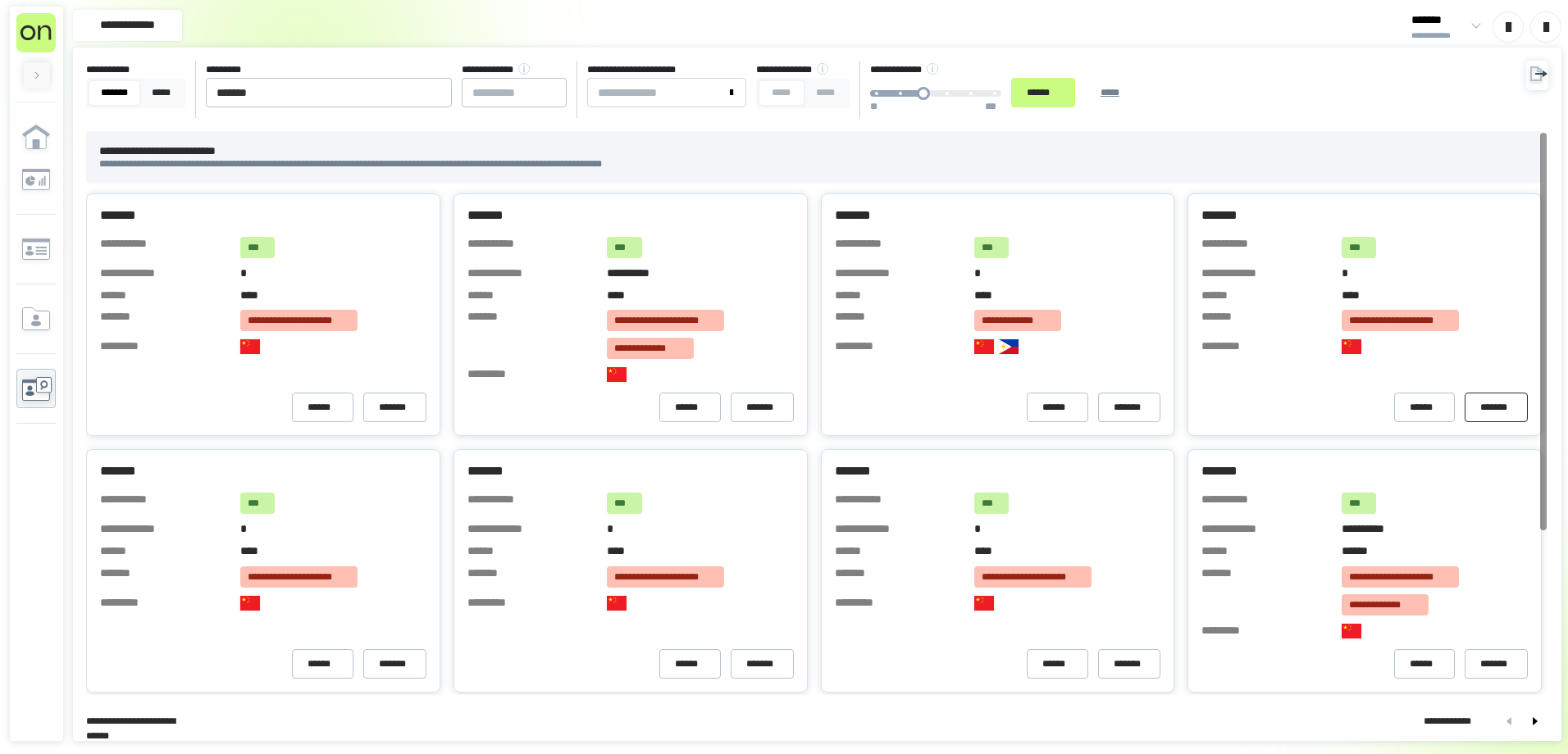 click on "*******" at bounding box center (1496, 407) 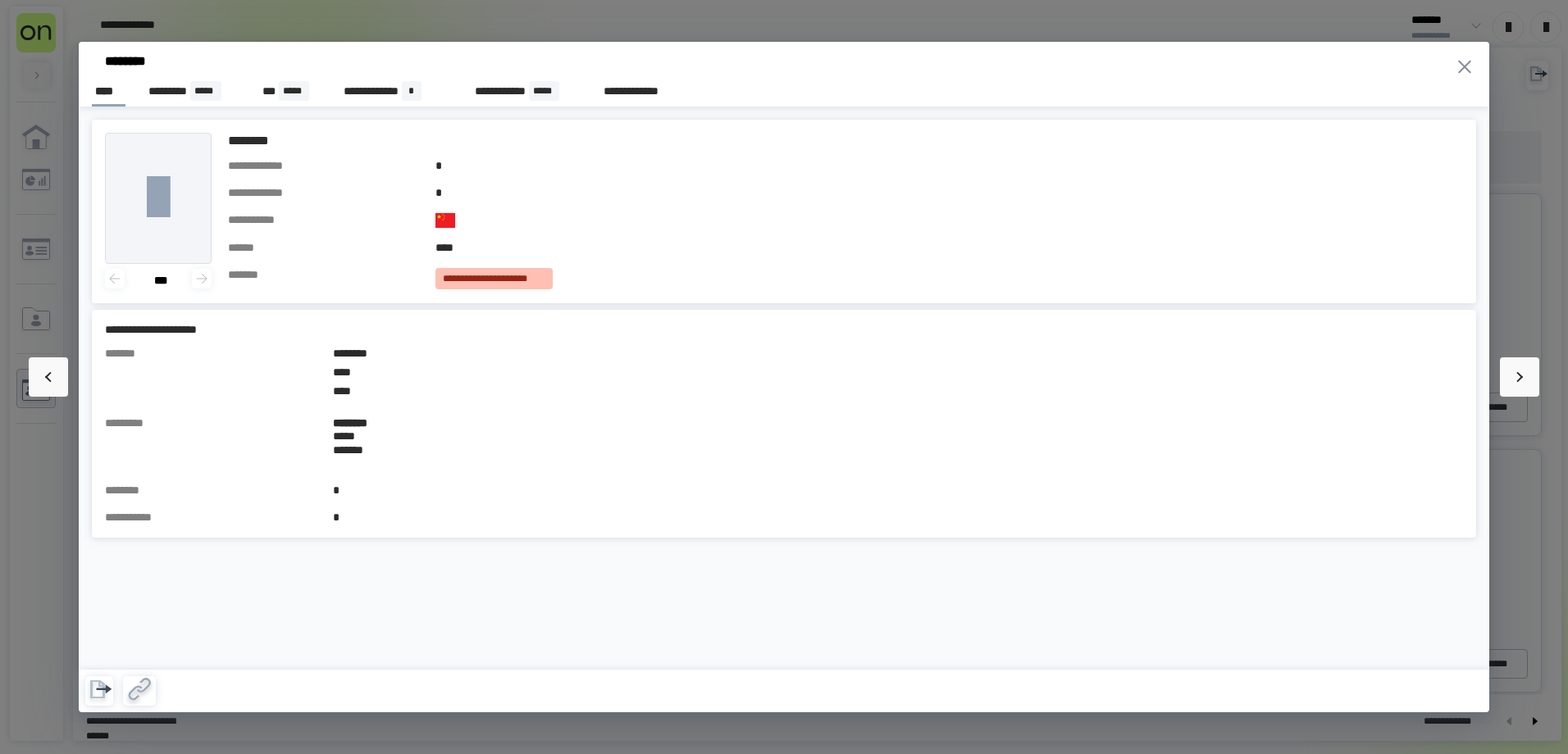 click 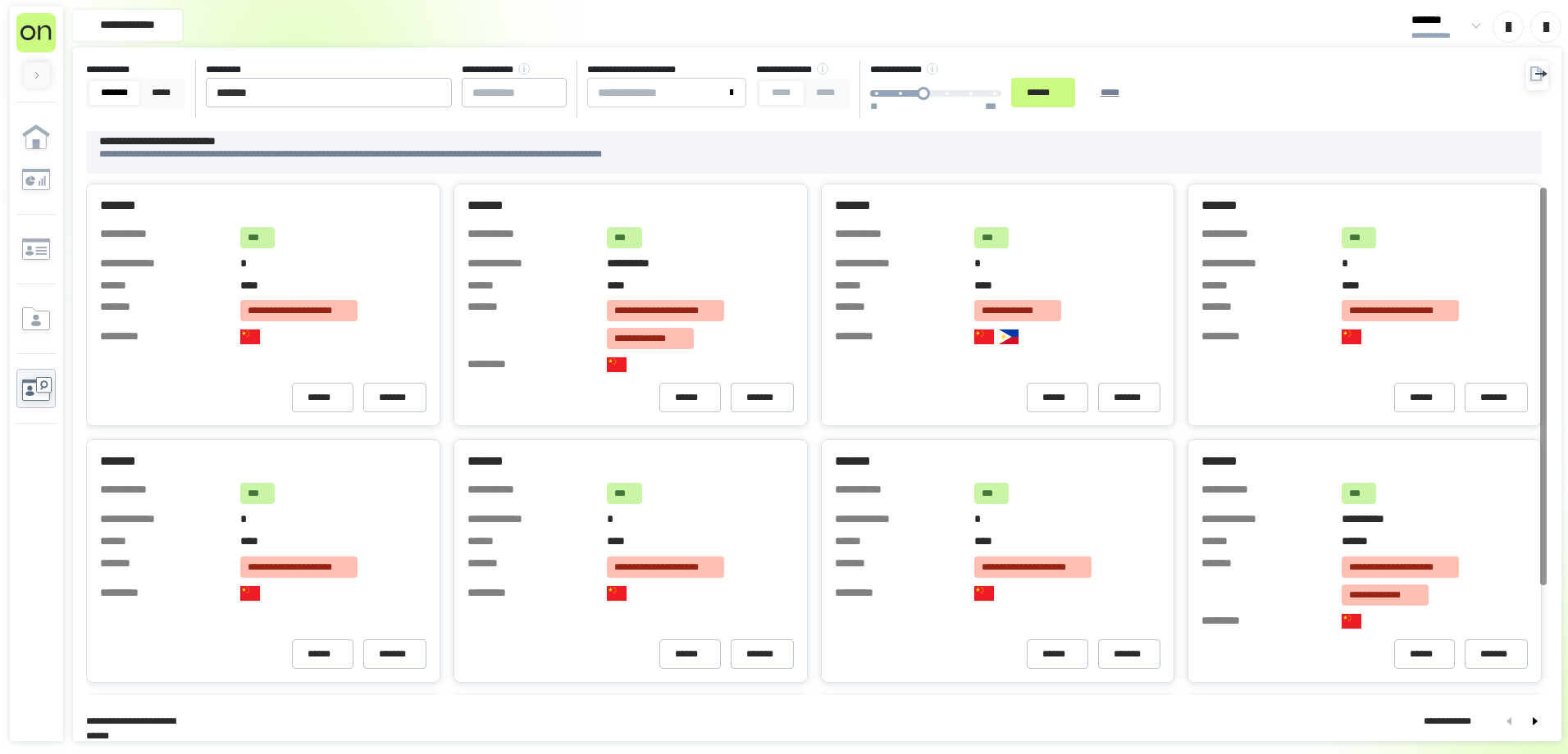 scroll, scrollTop: 0, scrollLeft: 0, axis: both 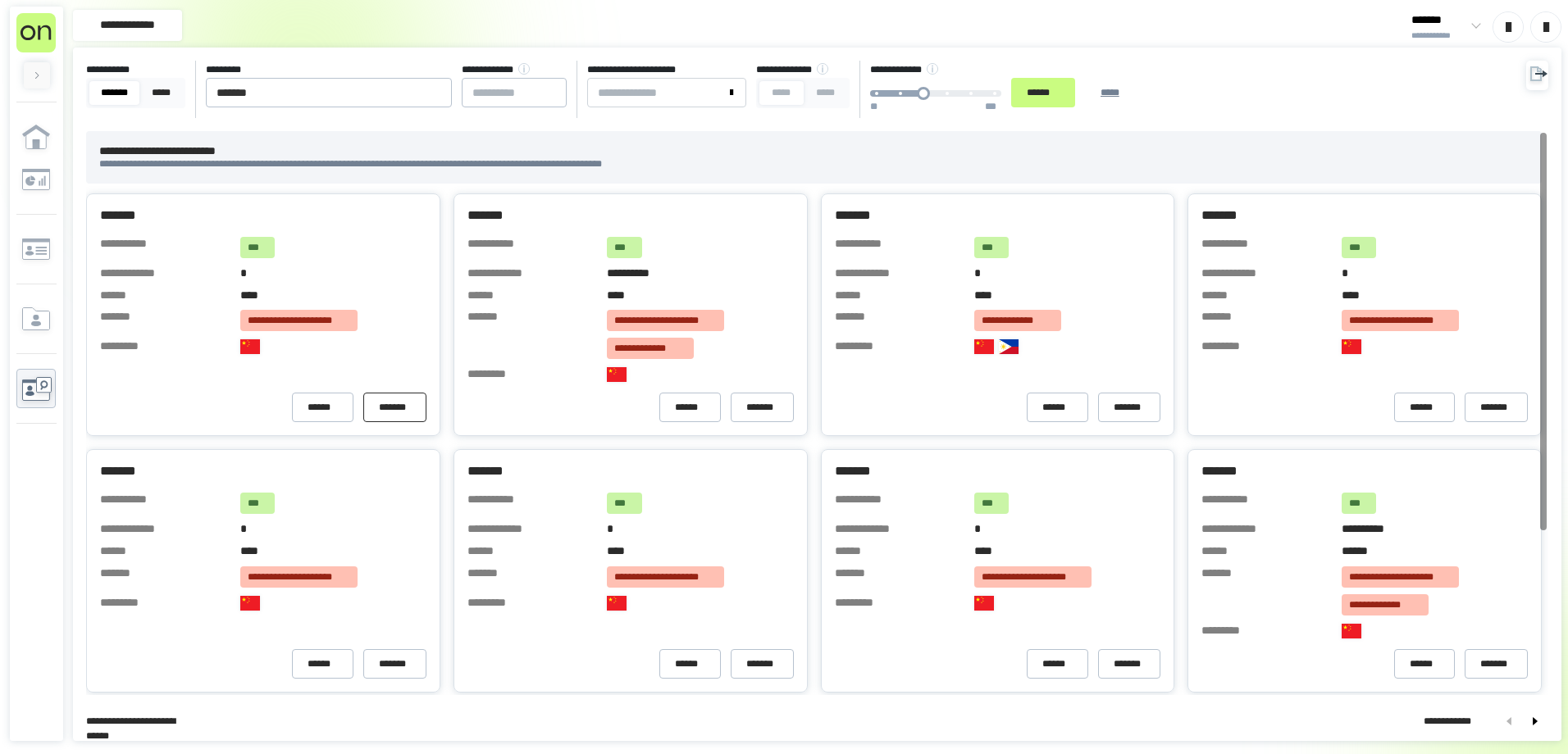 click on "*******" at bounding box center (394, 407) 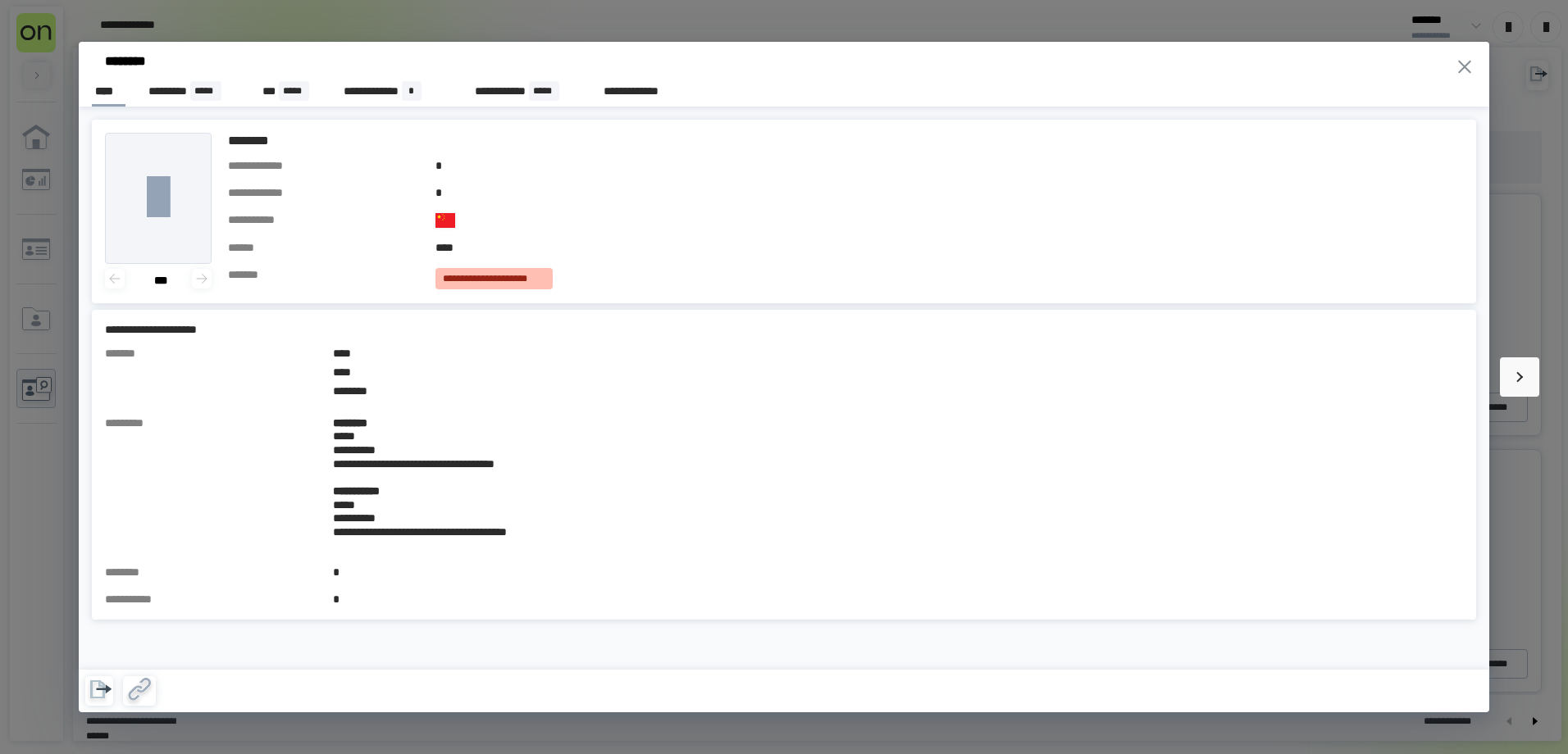 click on "**********" at bounding box center (494, 279) 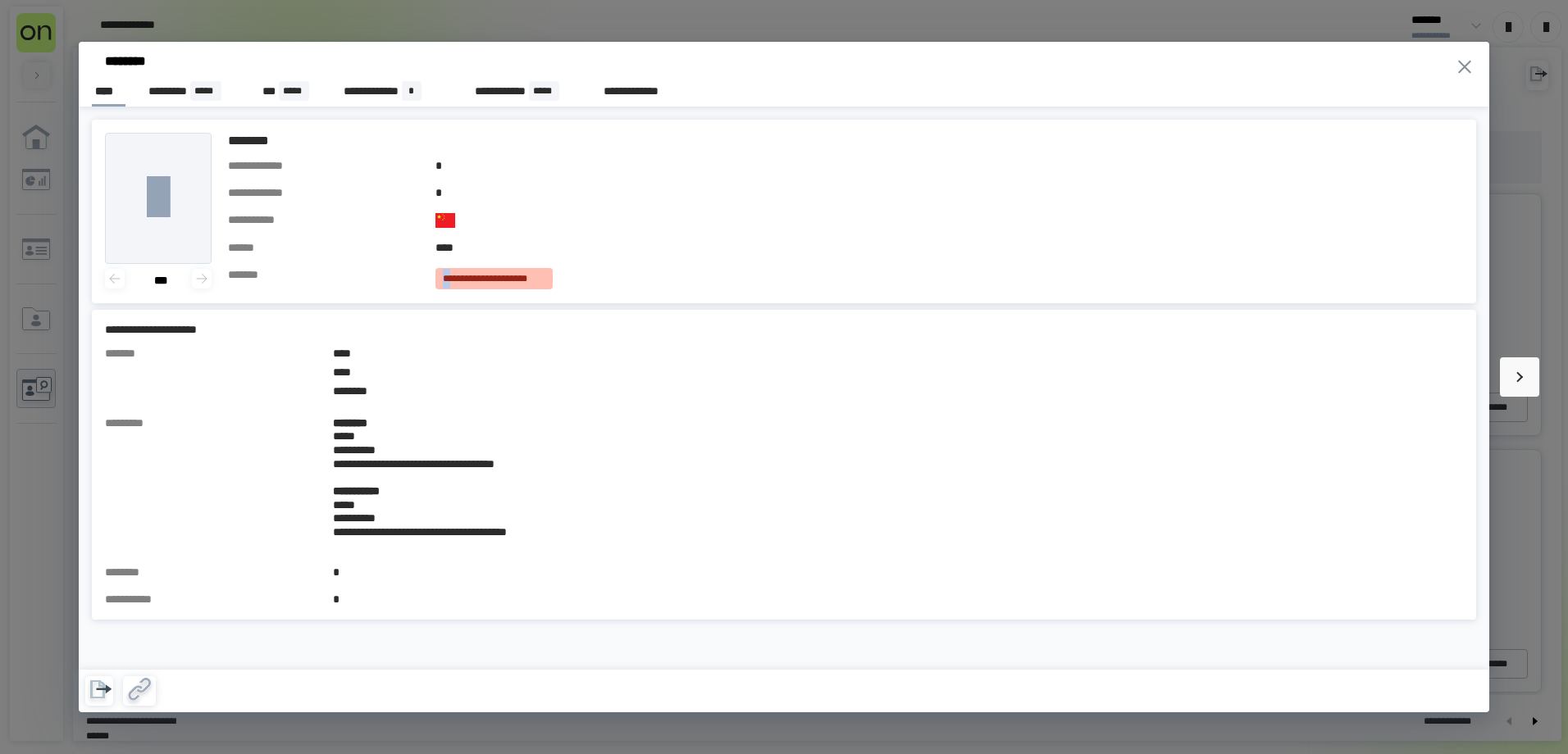 drag, startPoint x: 440, startPoint y: 277, endPoint x: 458, endPoint y: 276, distance: 18.027756 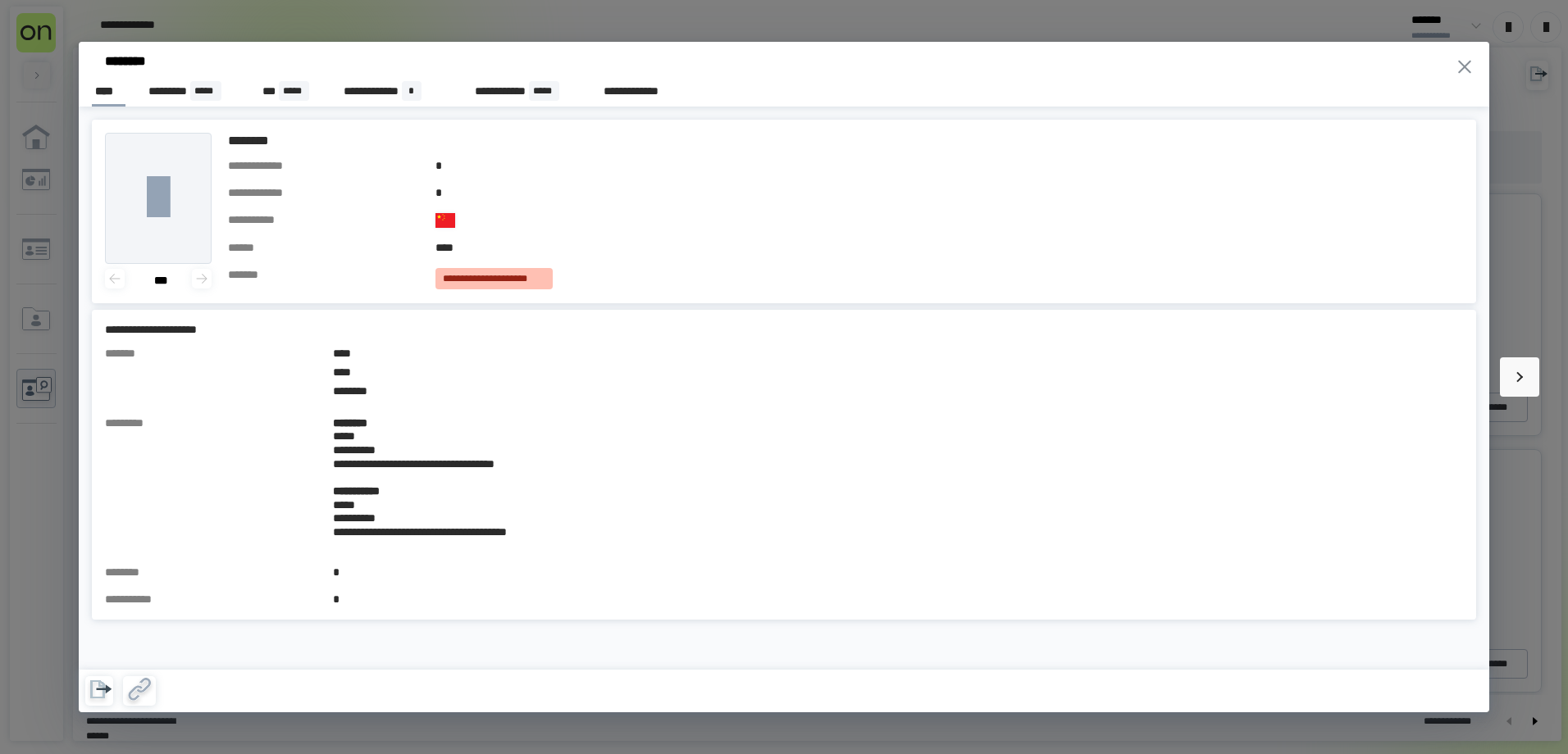 drag, startPoint x: 458, startPoint y: 276, endPoint x: 496, endPoint y: 311, distance: 51.662365 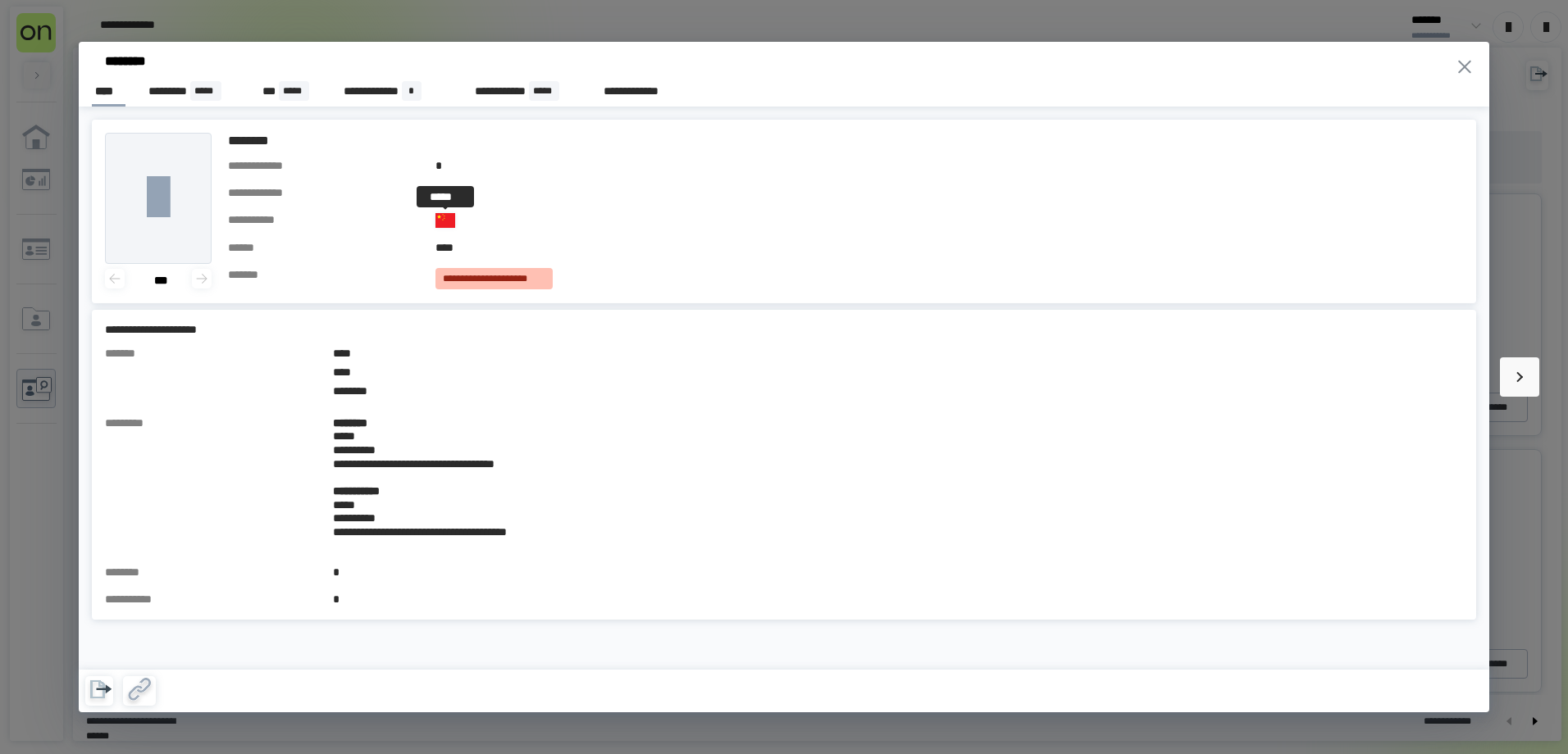 click at bounding box center (445, 220) 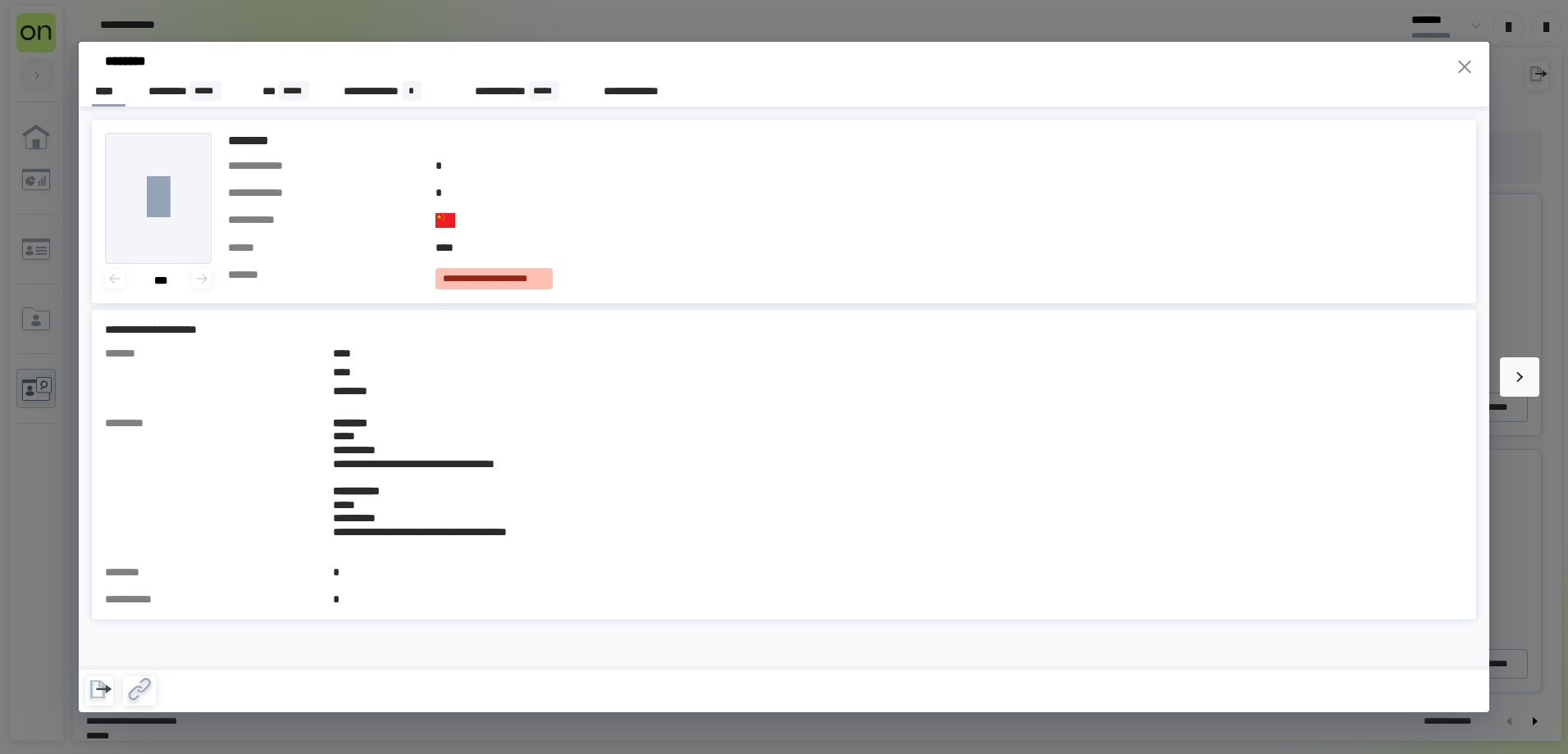 click 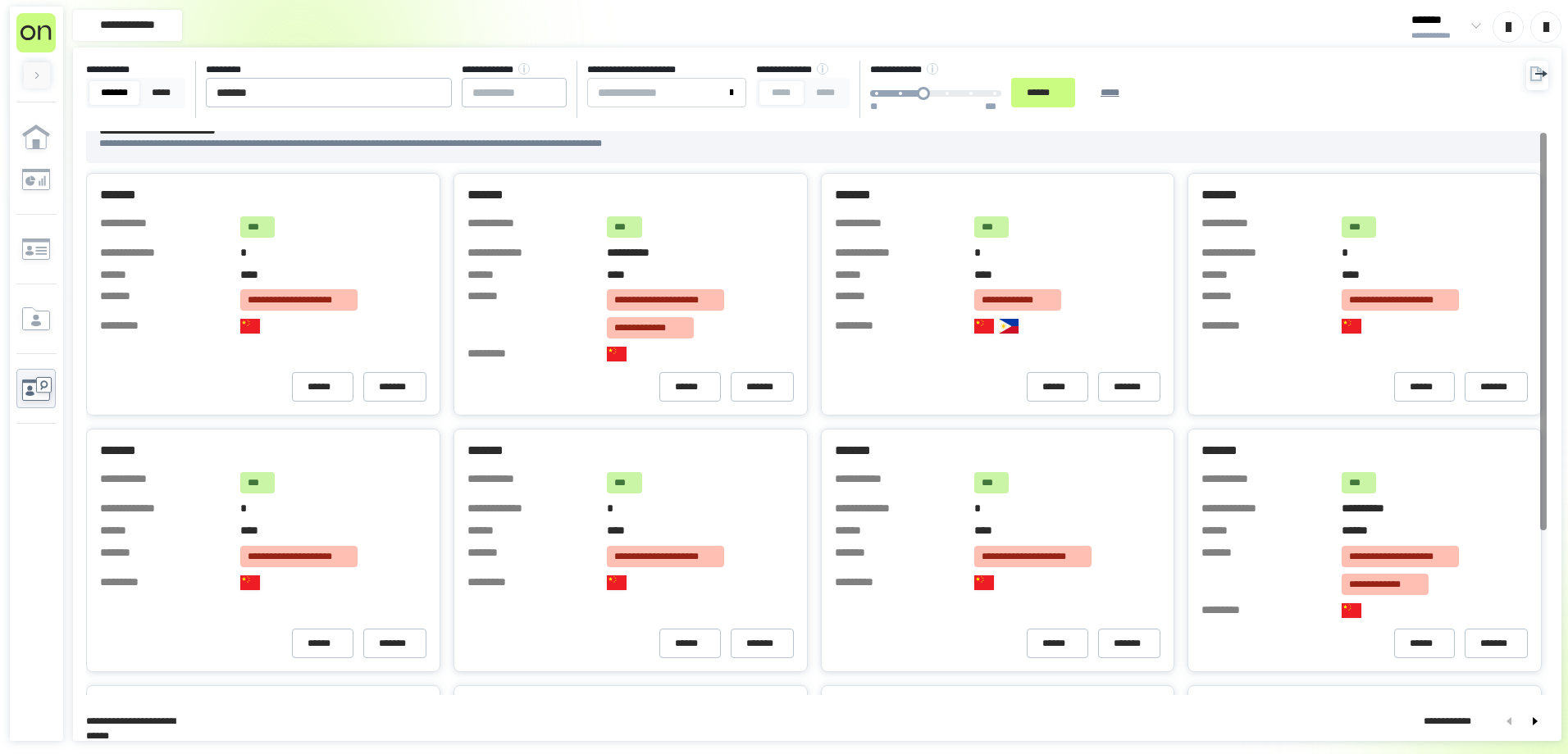 scroll, scrollTop: 0, scrollLeft: 0, axis: both 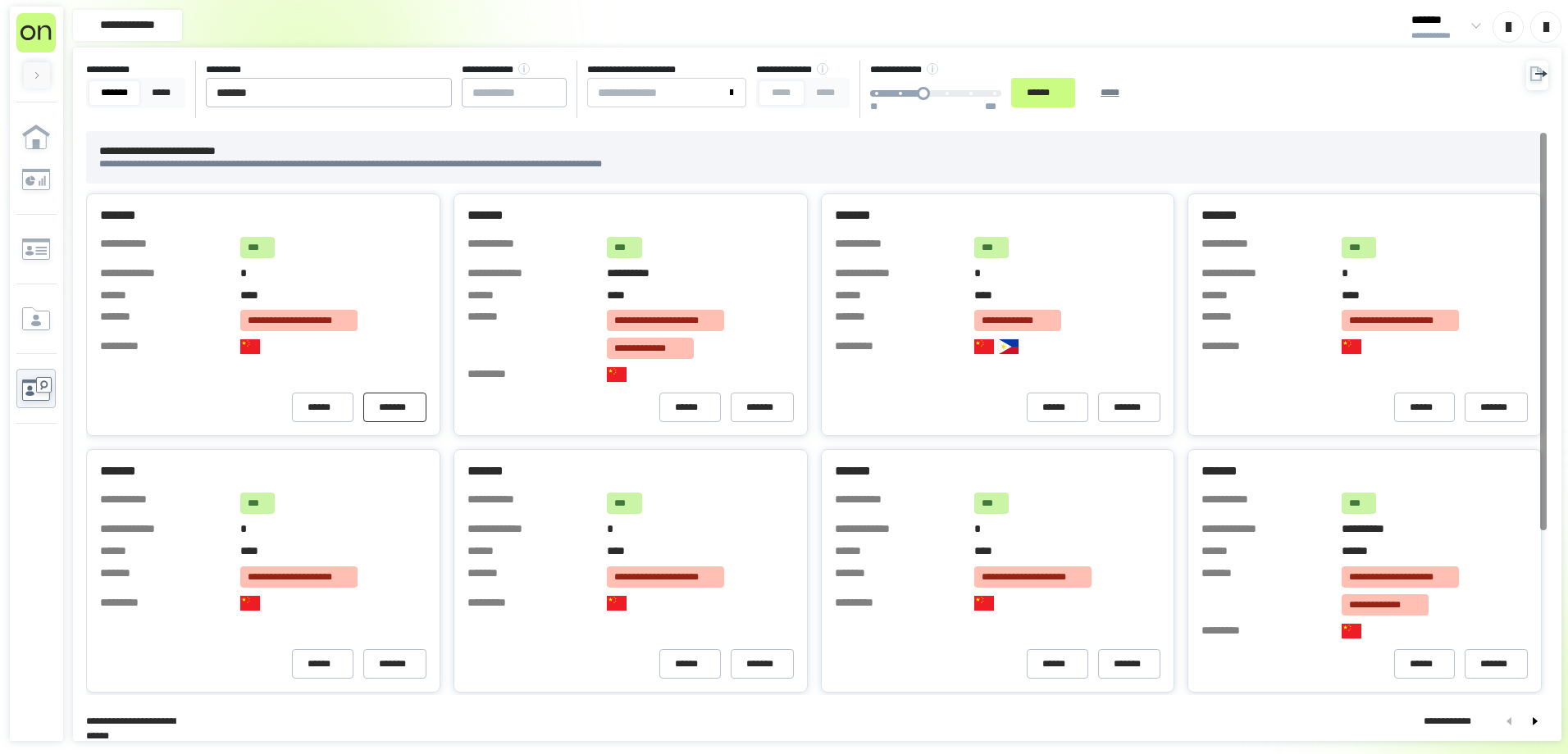 click on "*******" at bounding box center (394, 407) 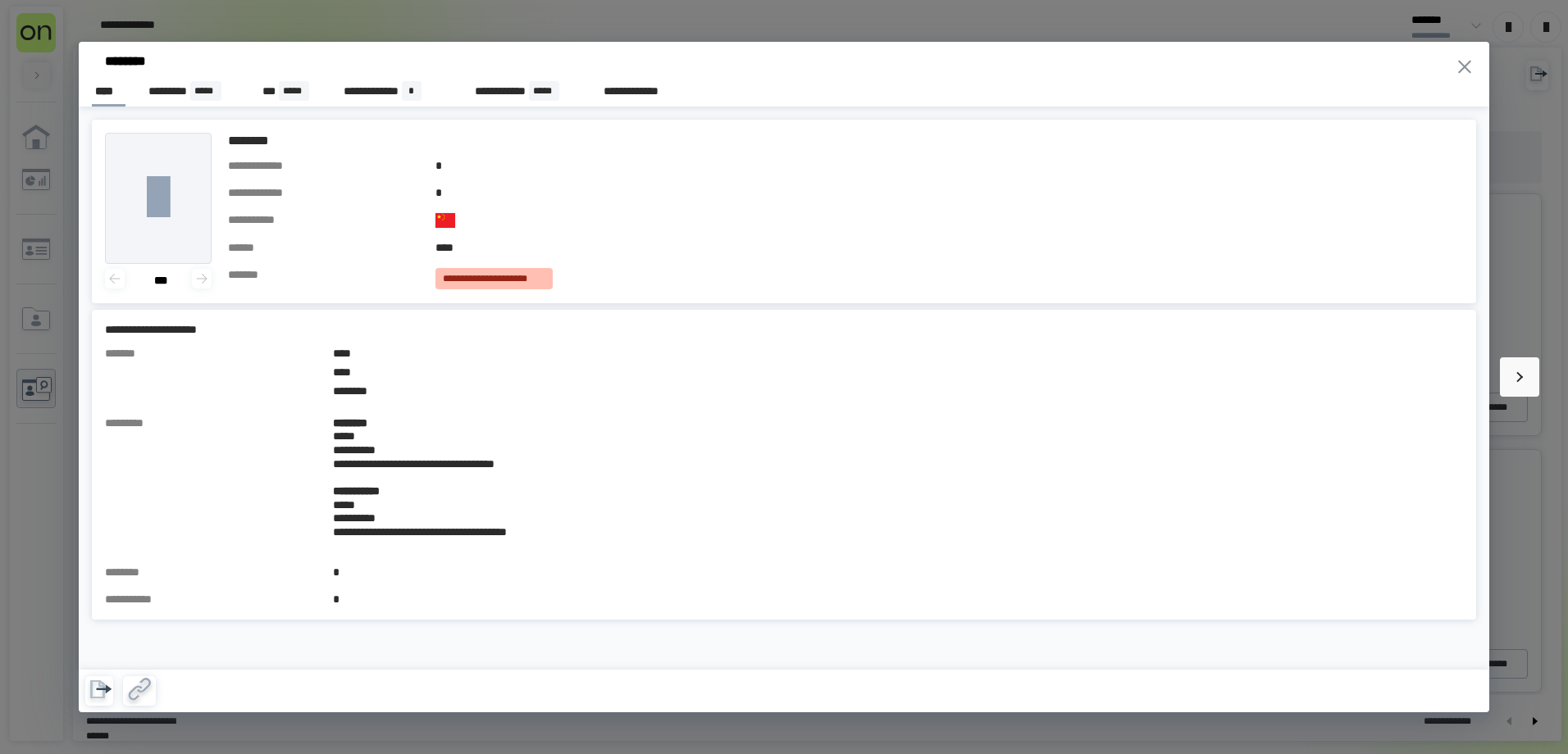 click 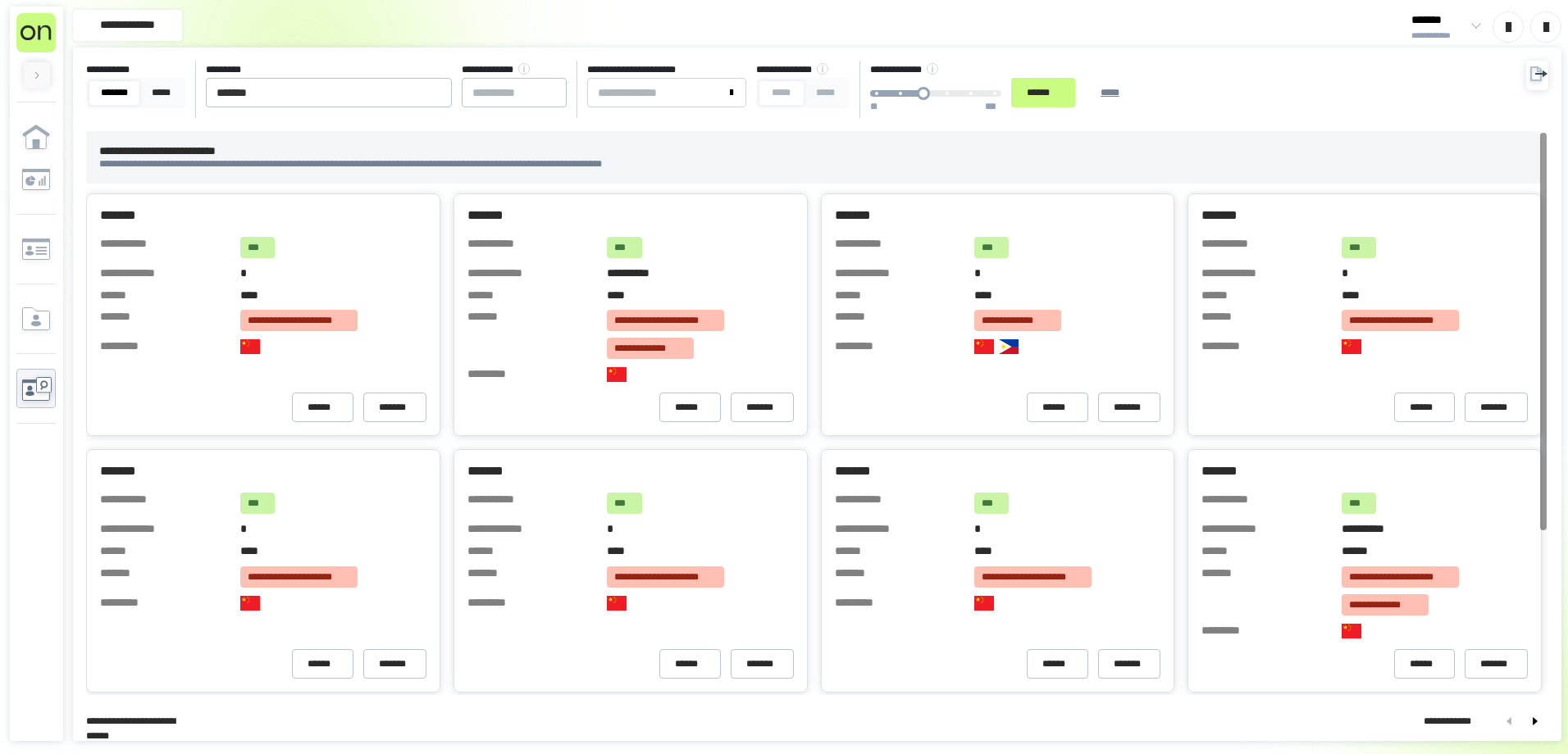 click at bounding box center [333, 603] 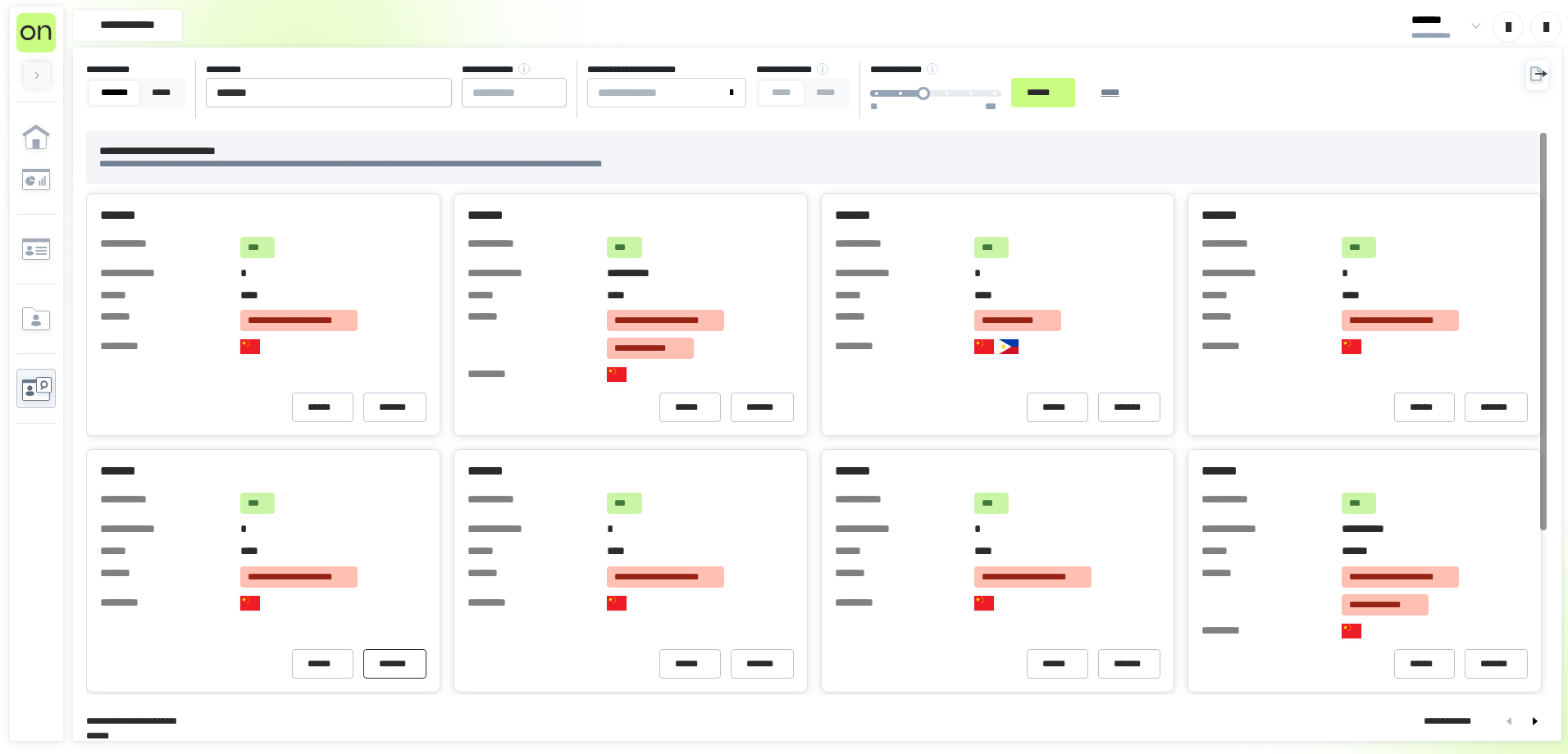 click on "*******" at bounding box center [394, 664] 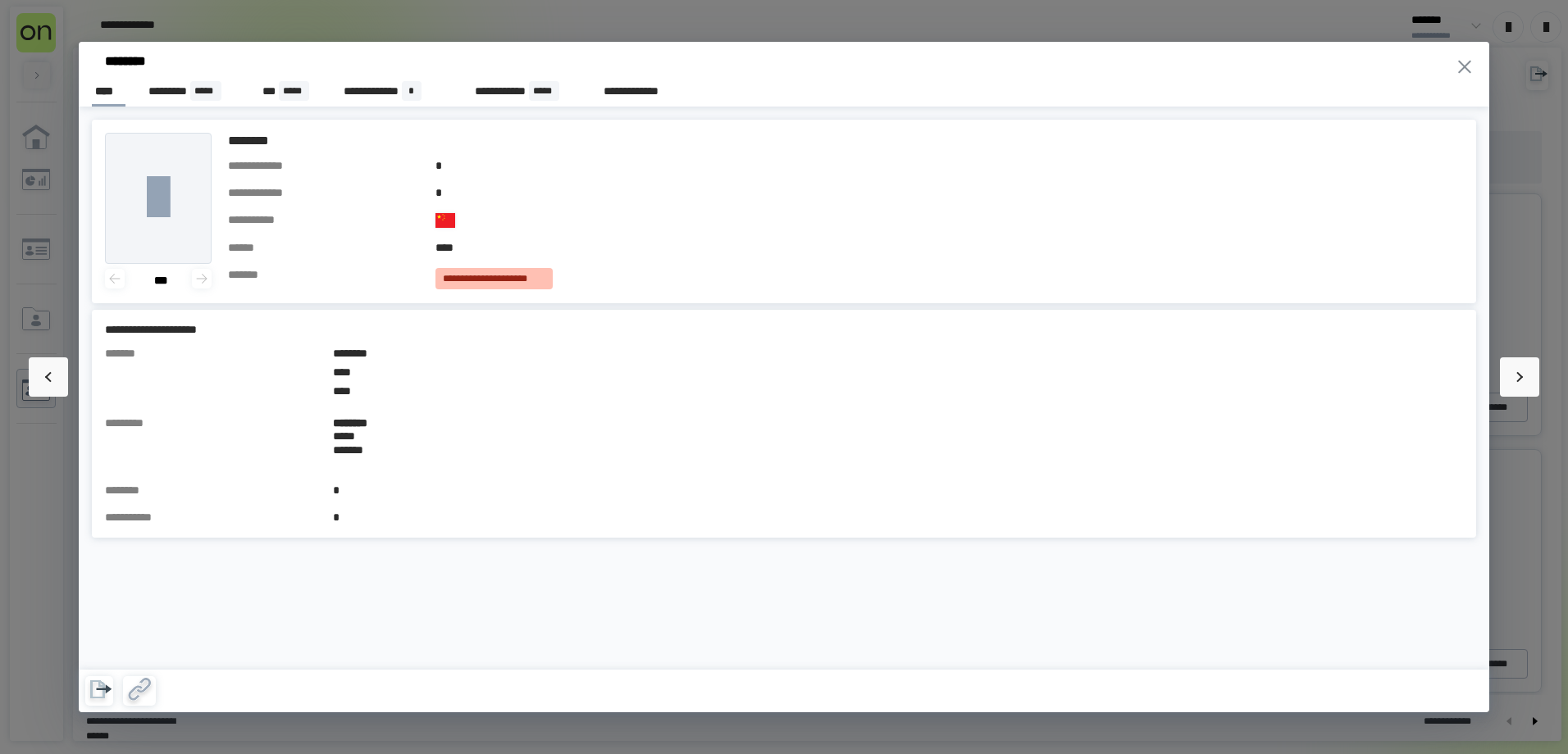 click 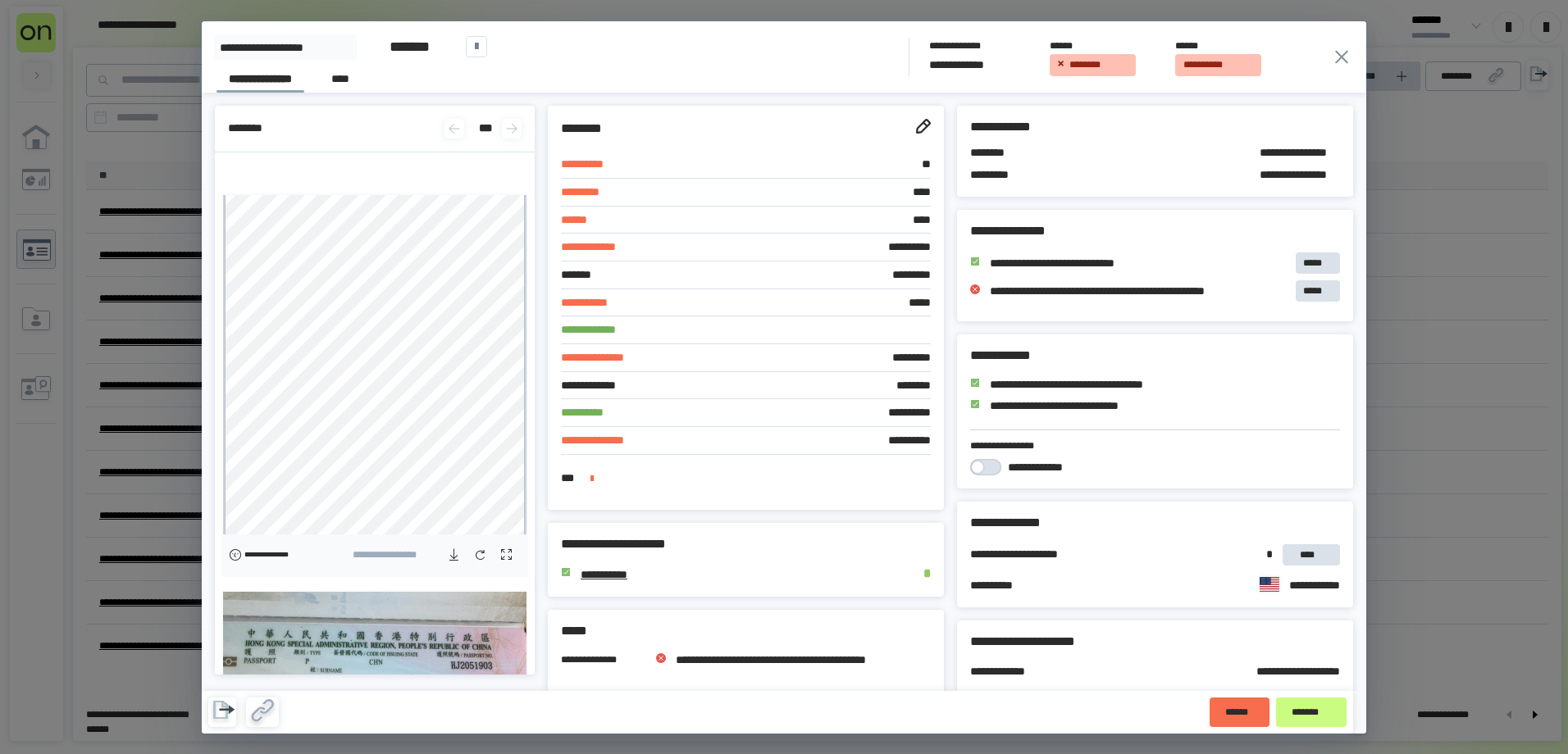 scroll, scrollTop: 0, scrollLeft: 0, axis: both 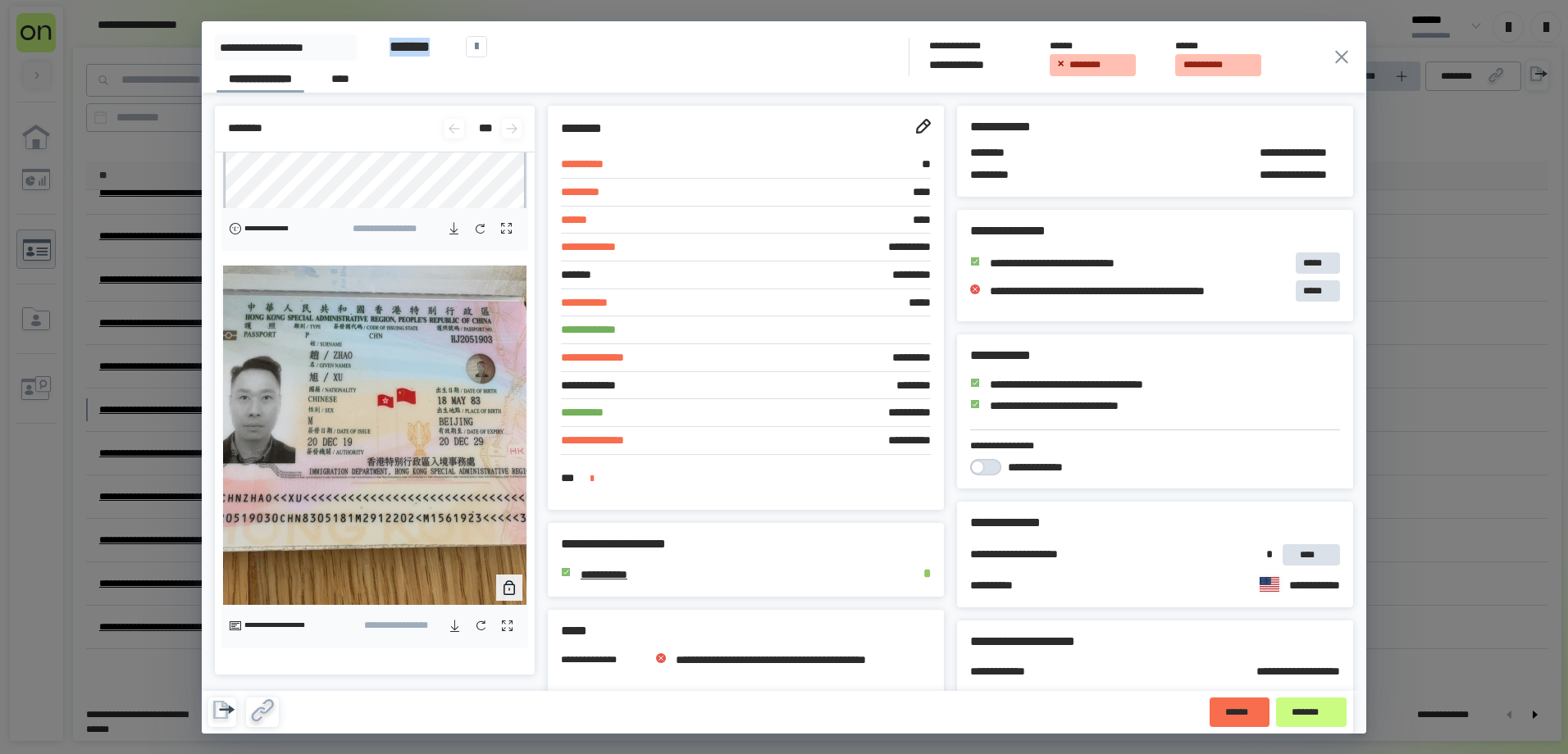 drag, startPoint x: 384, startPoint y: 48, endPoint x: 456, endPoint y: 48, distance: 72 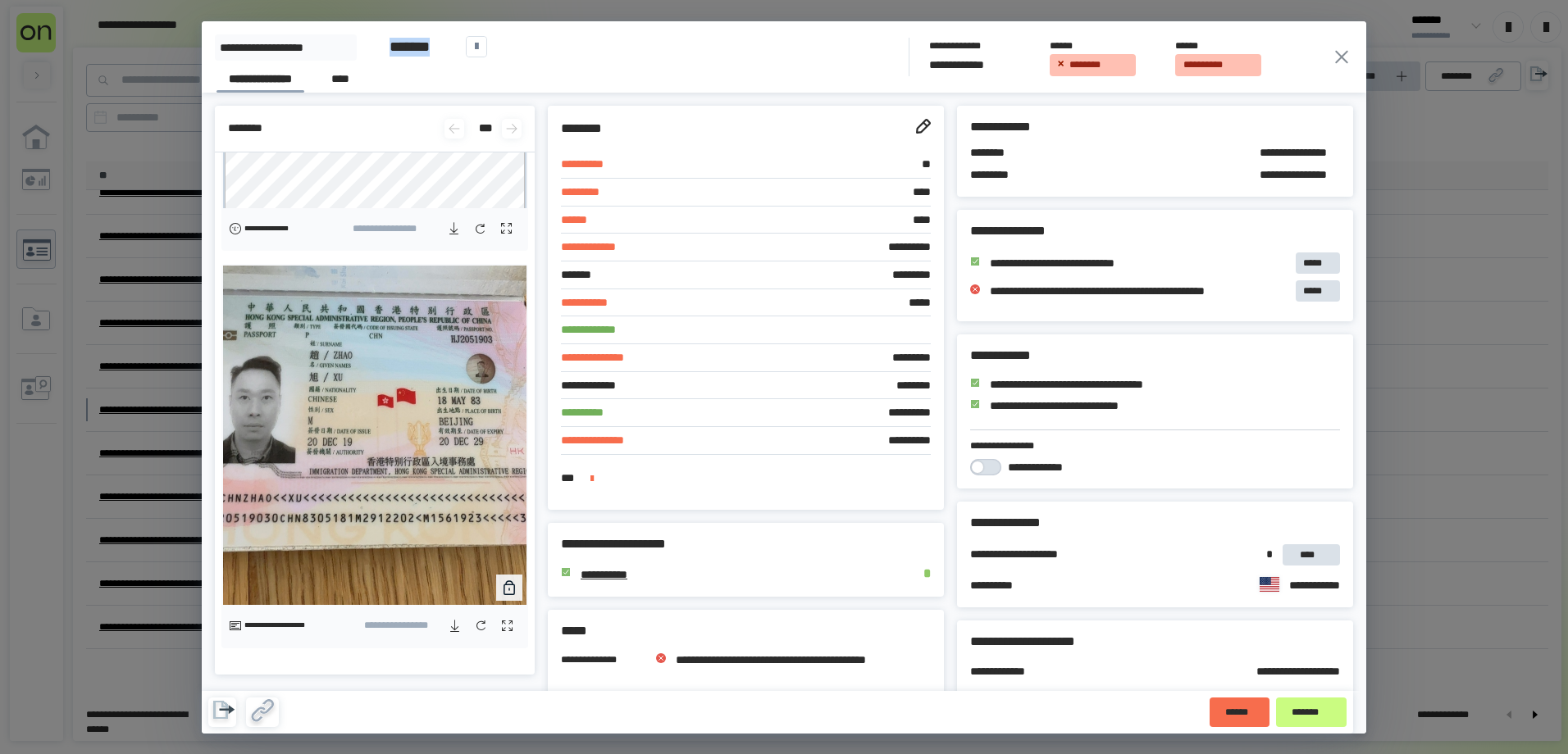 copy on "*******" 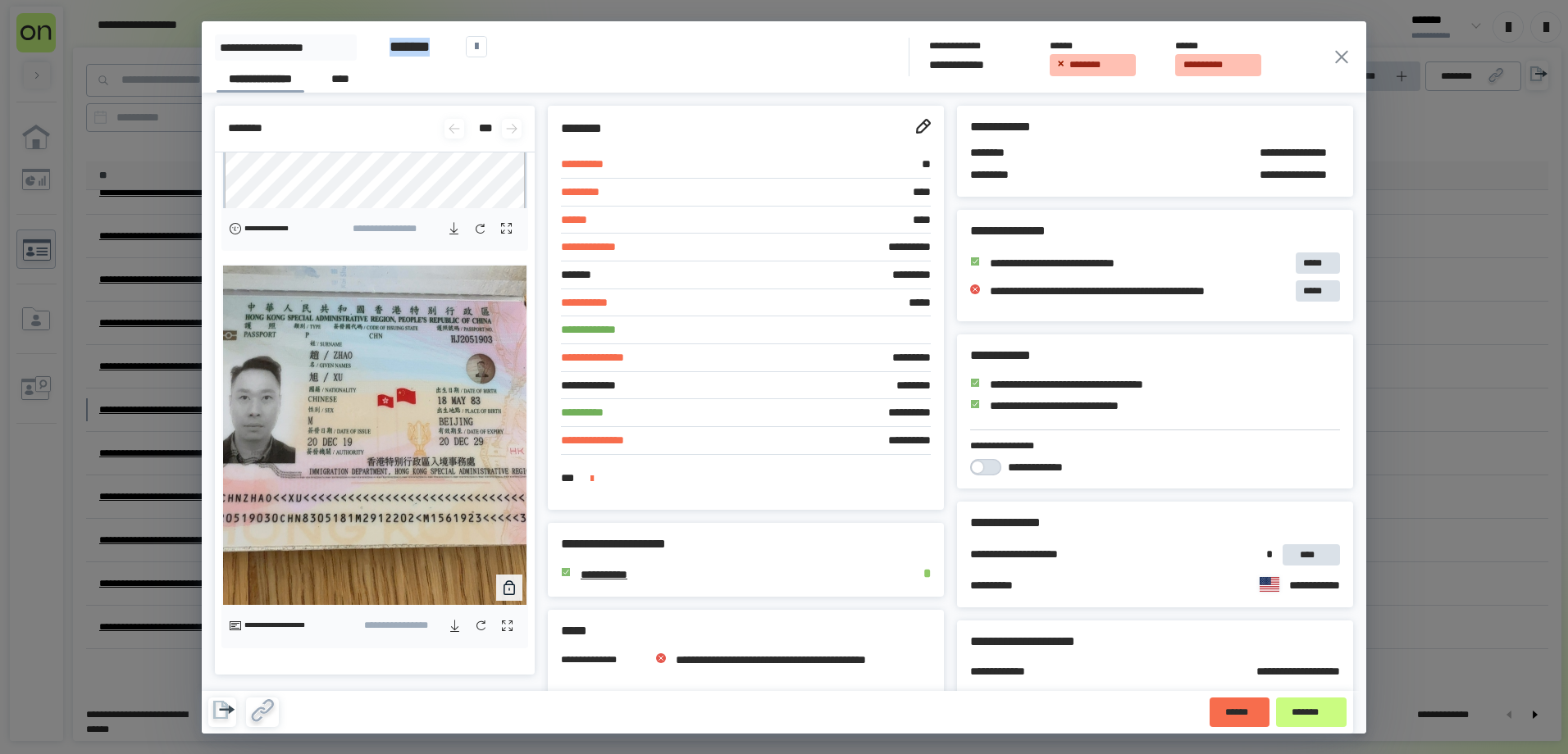 click 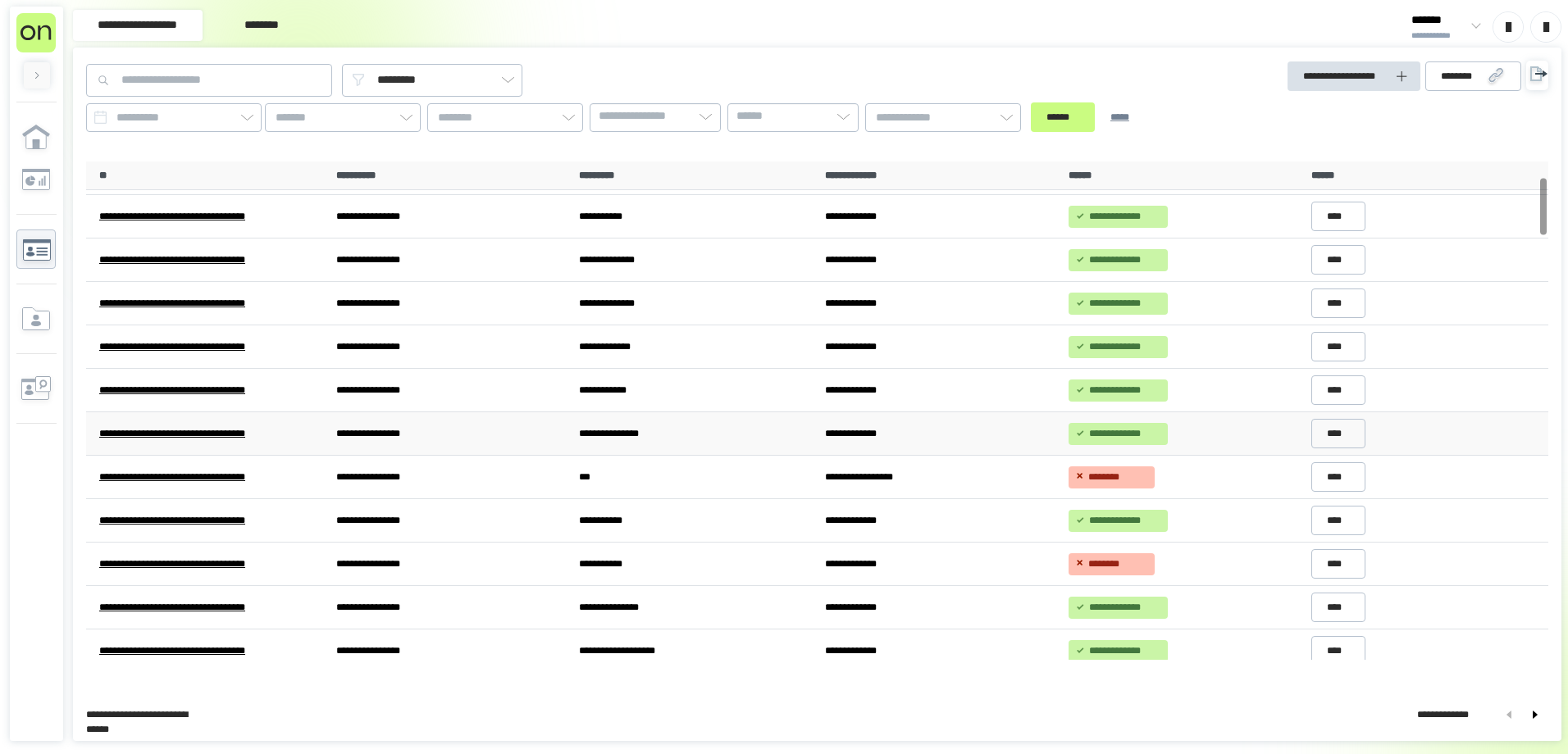 scroll, scrollTop: 246, scrollLeft: 0, axis: vertical 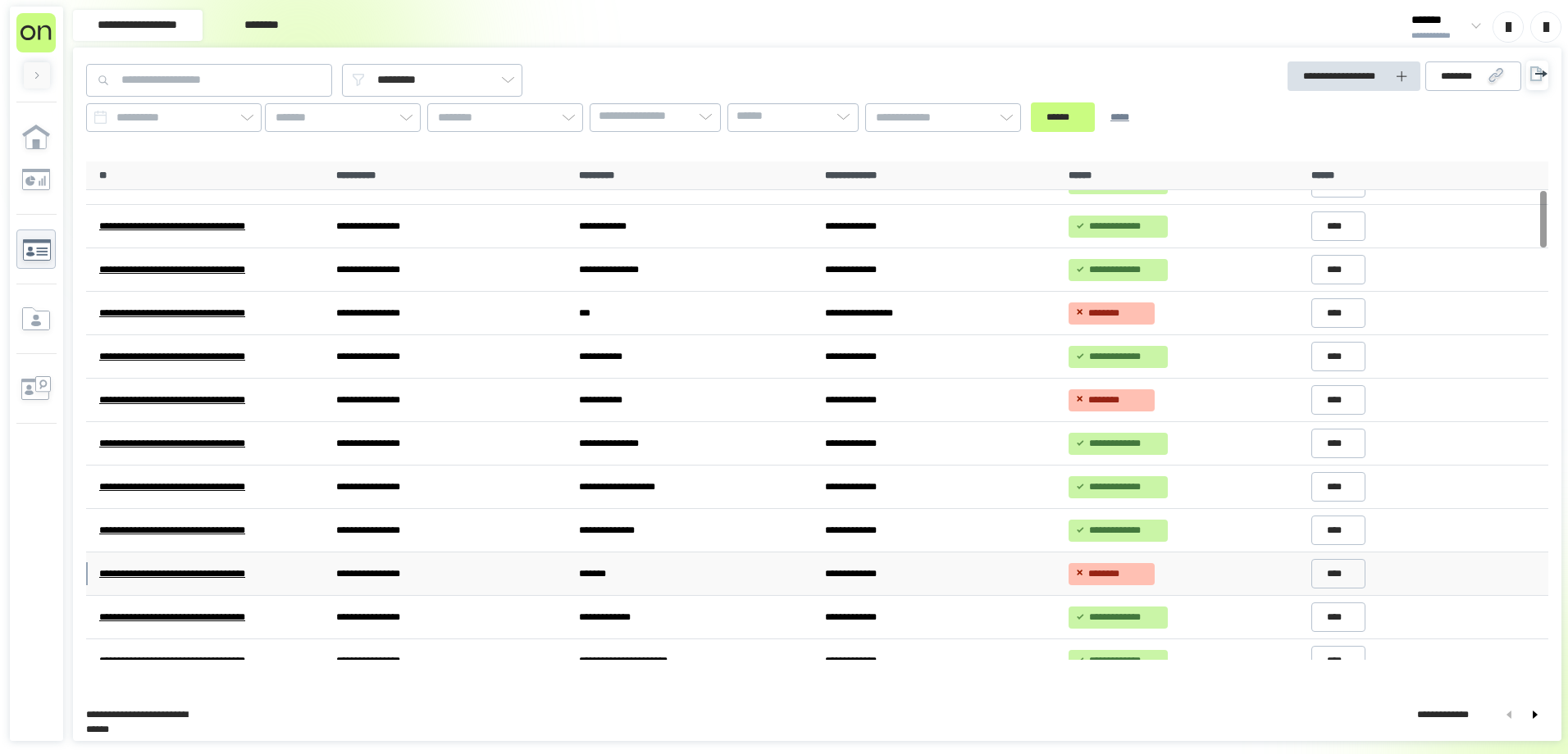 click on "**********" at bounding box center (212, 574) 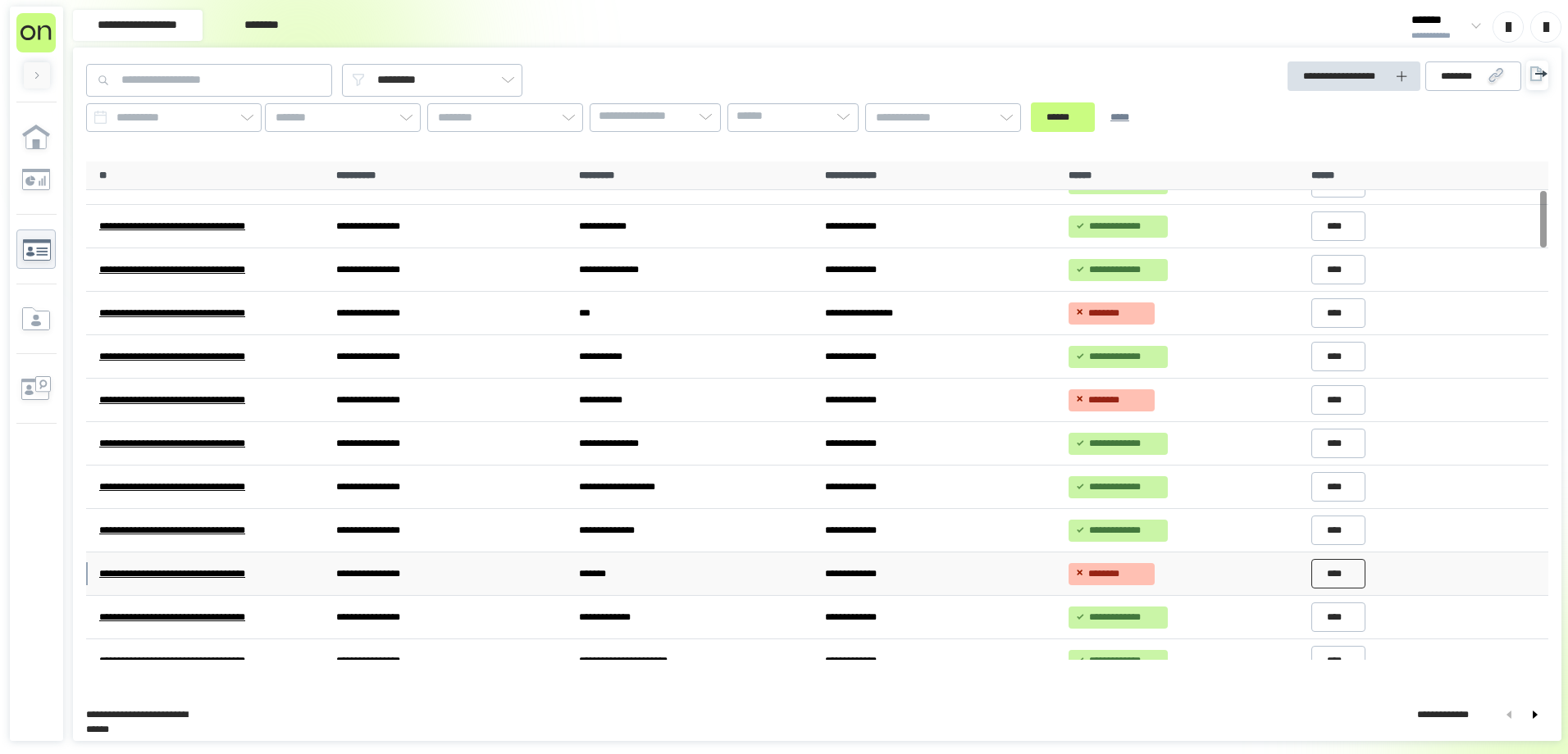 click on "****" at bounding box center [1338, 574] 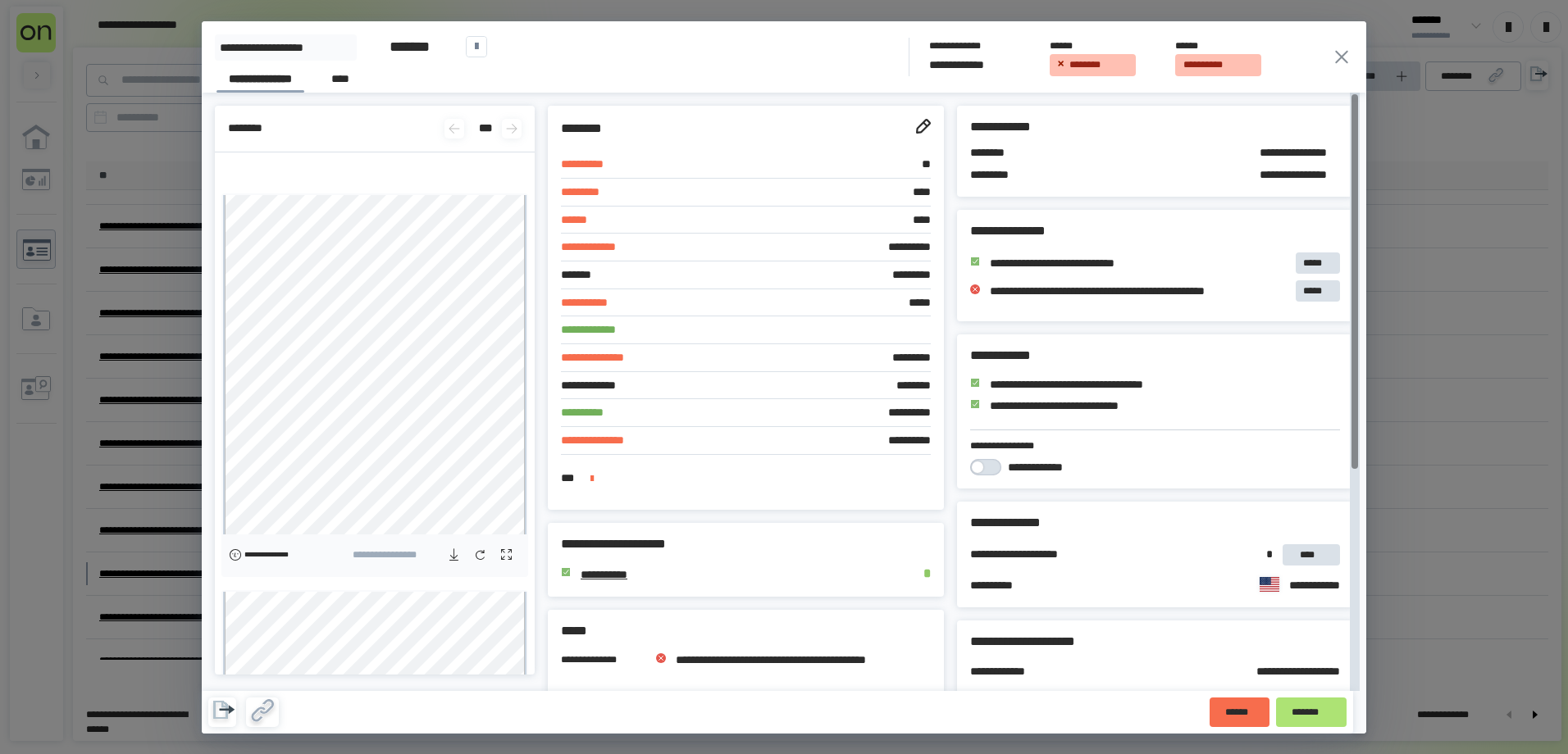 click on "*******" at bounding box center [1311, 712] 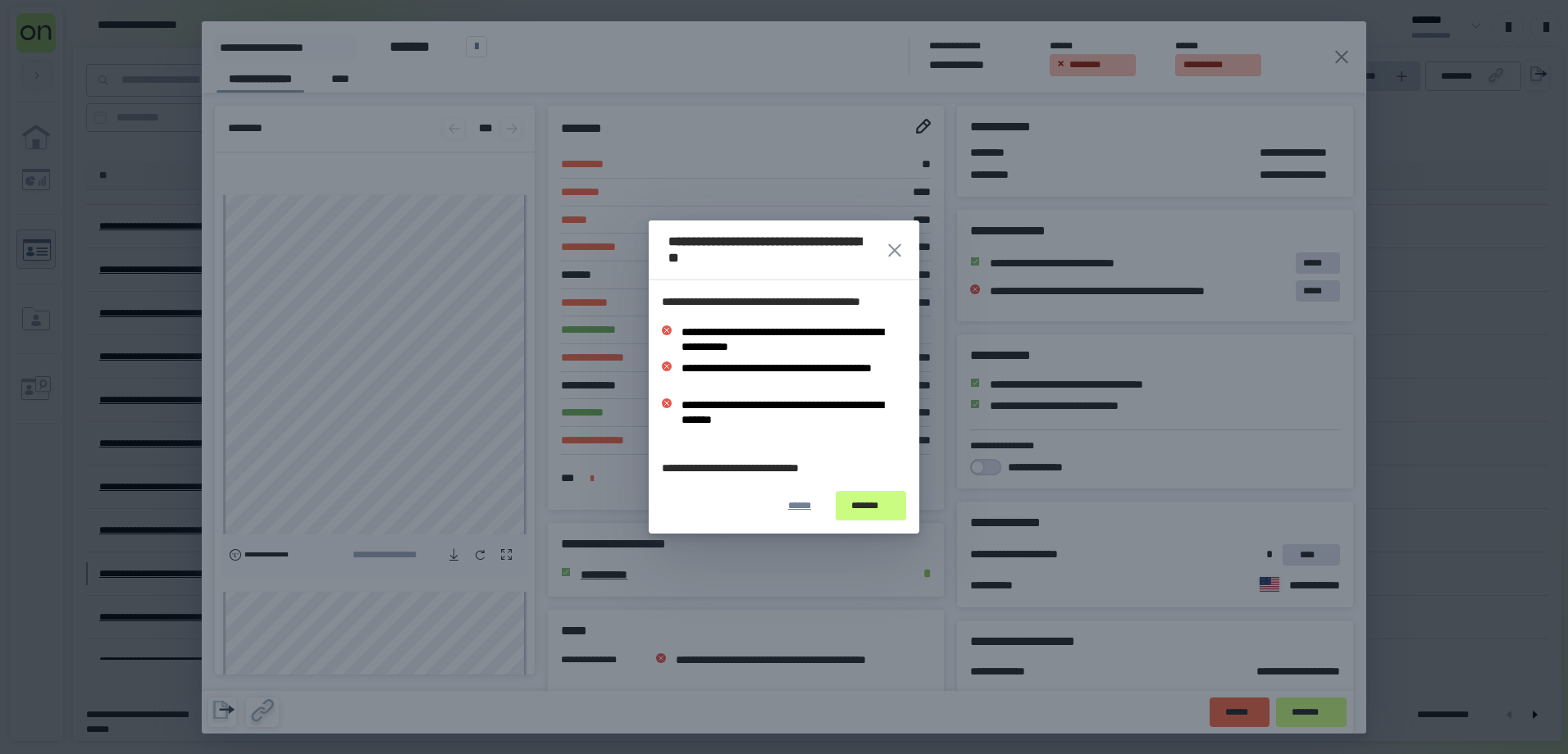 click 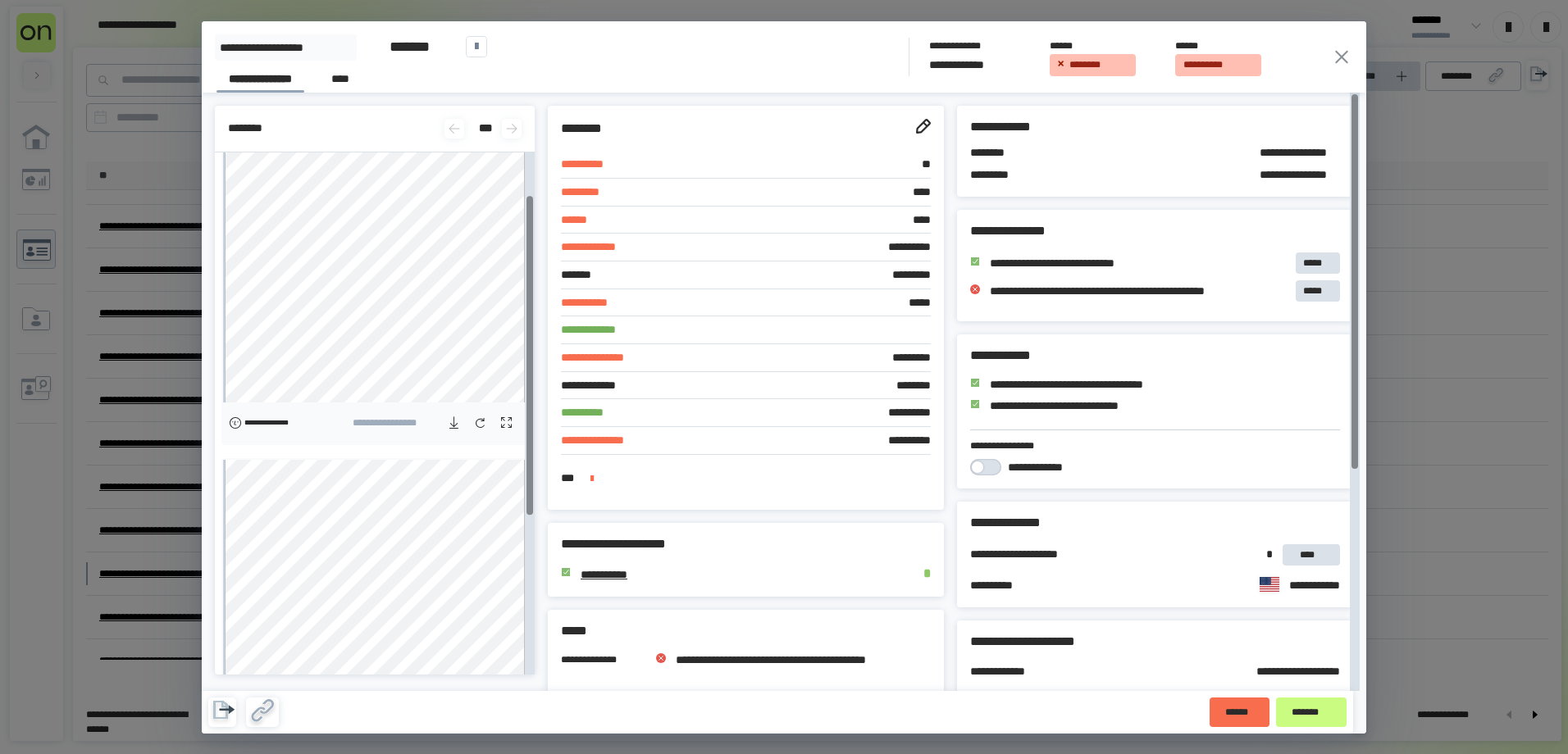 scroll, scrollTop: 170, scrollLeft: 0, axis: vertical 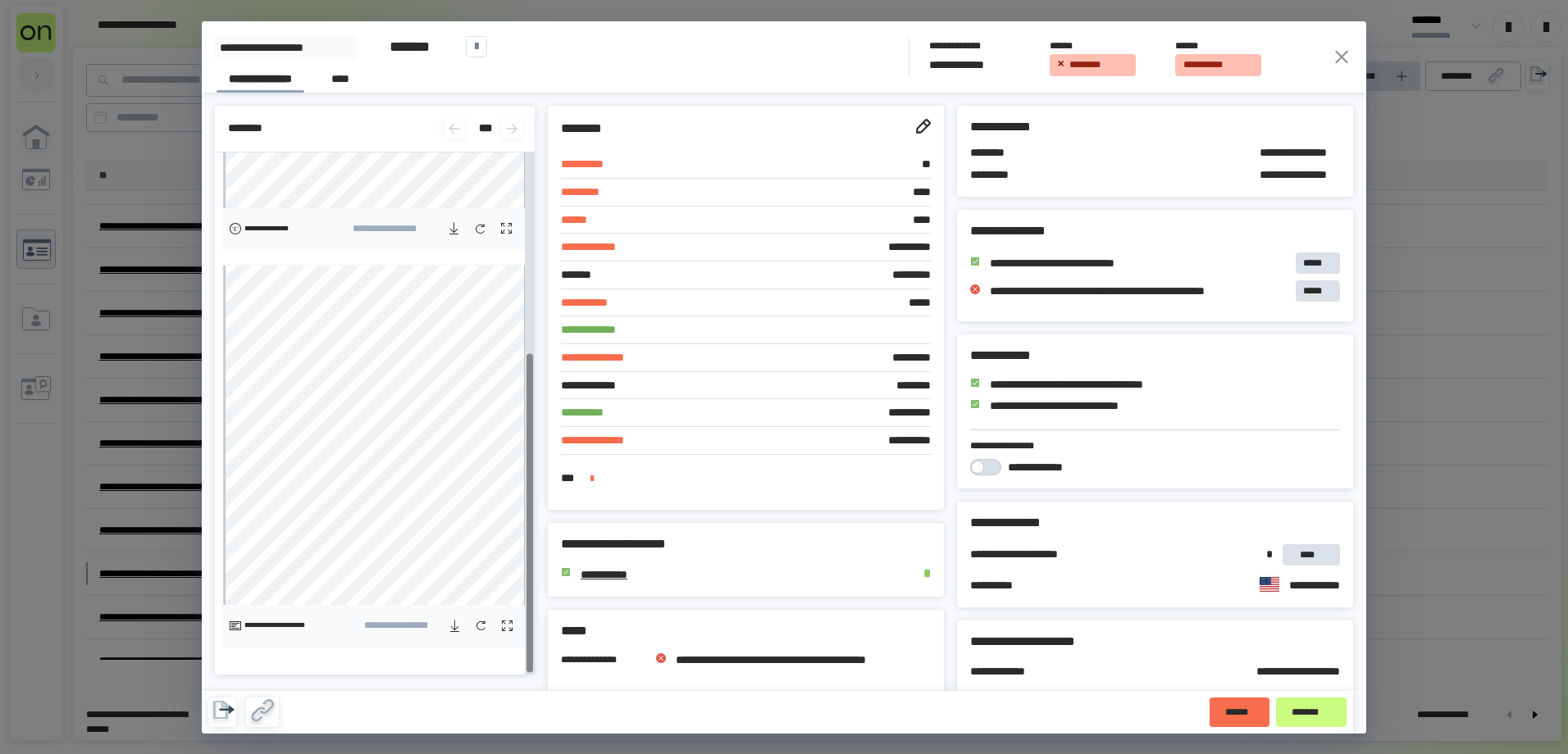 click 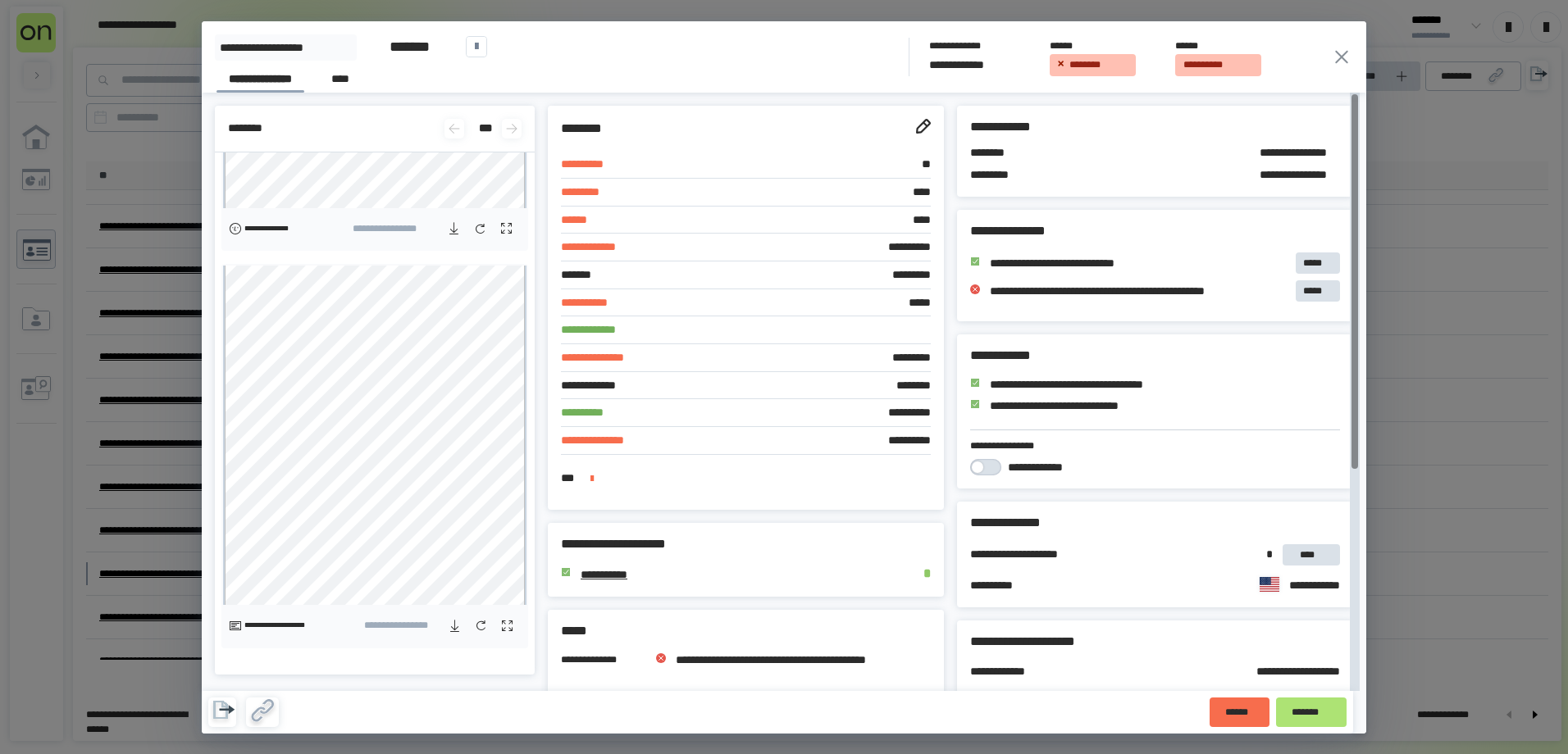 click on "*******" at bounding box center (1311, 712) 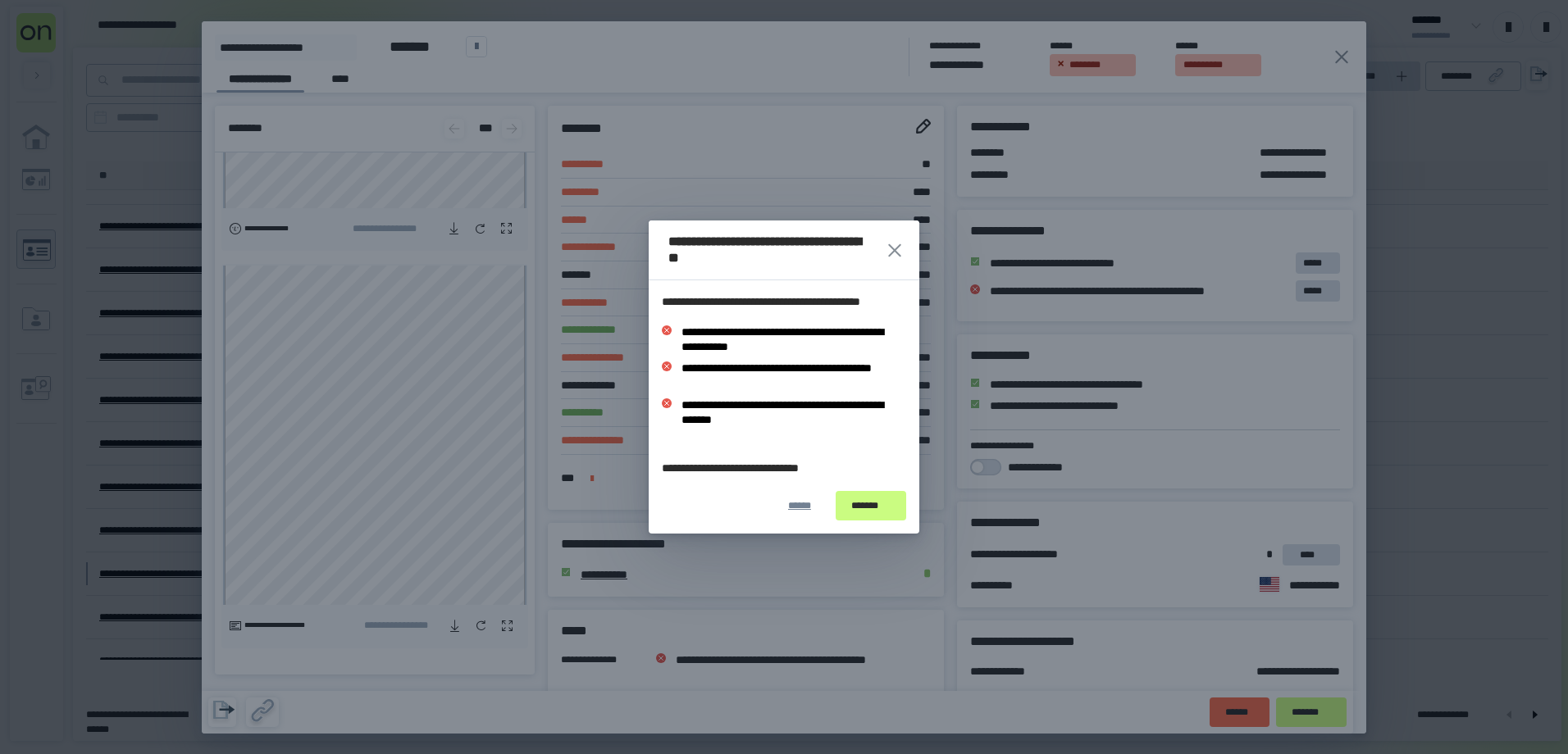 click 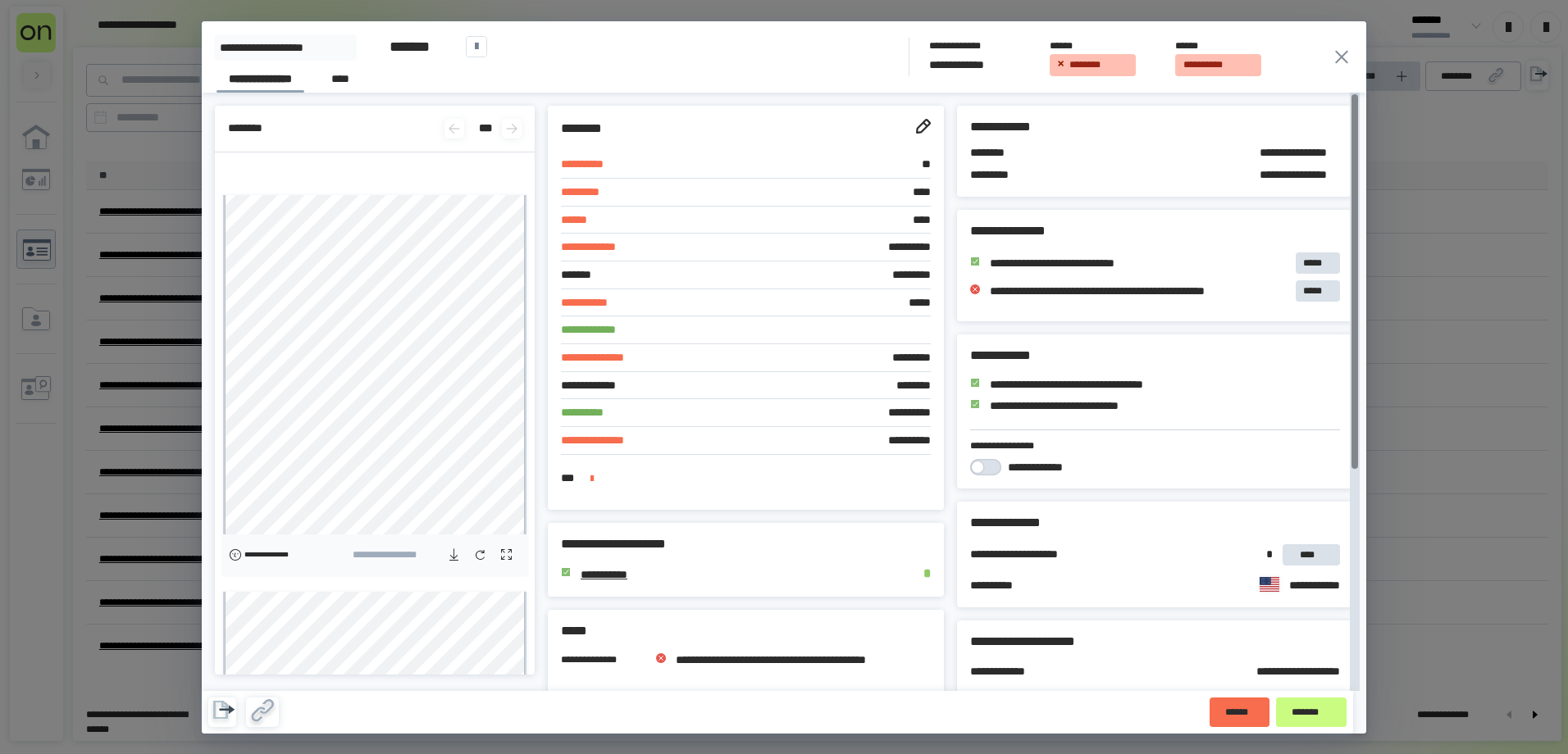 scroll, scrollTop: 0, scrollLeft: 0, axis: both 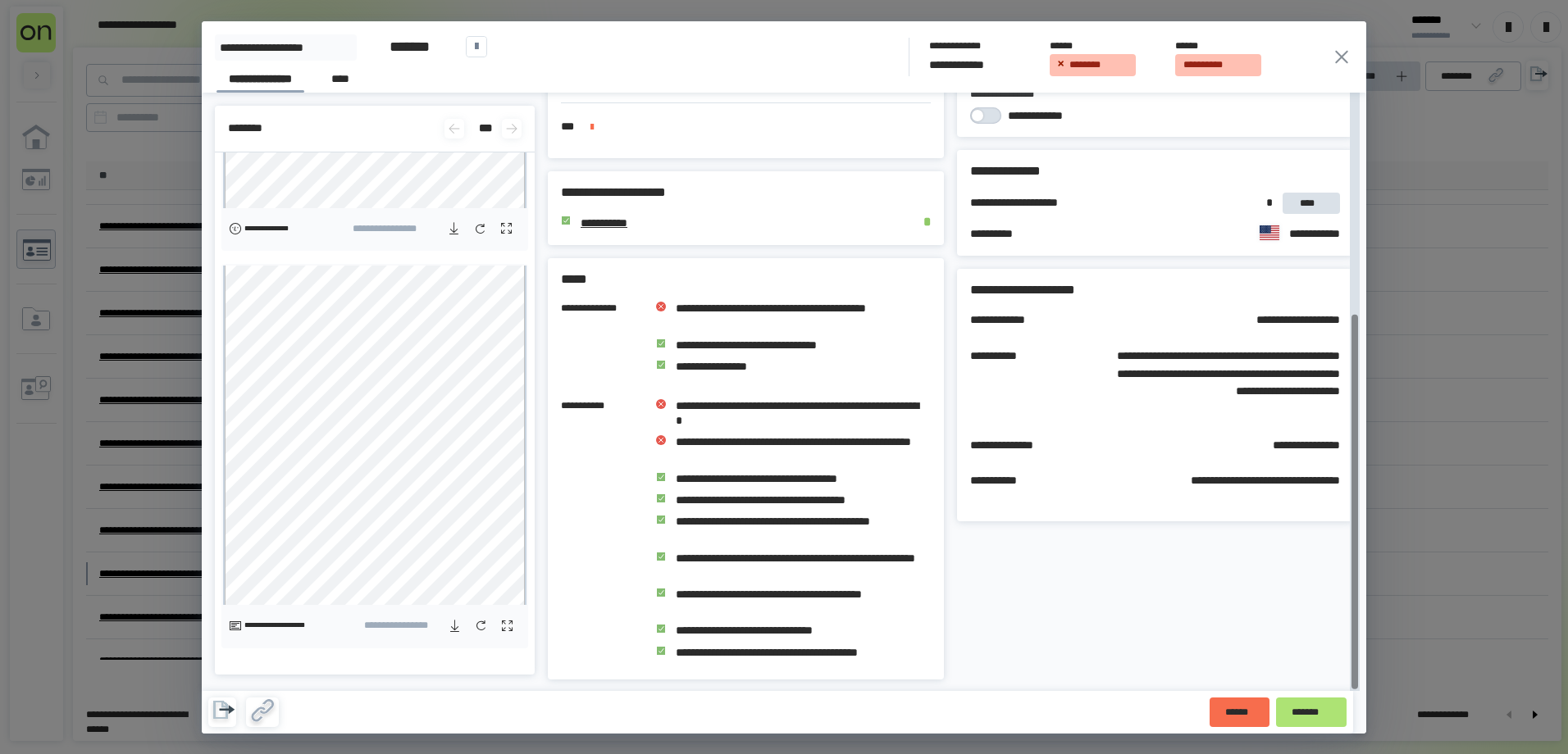 click on "*******" at bounding box center [1311, 712] 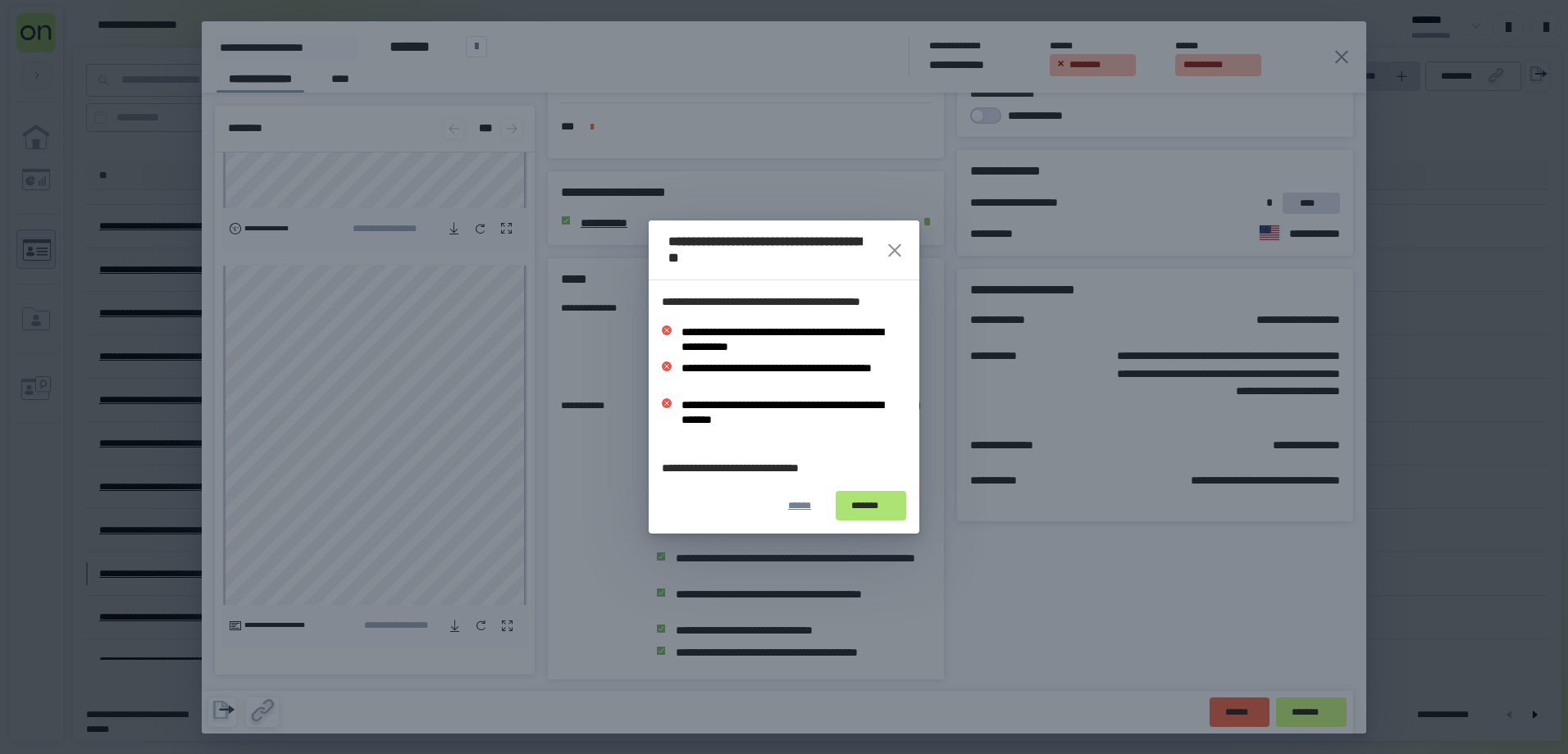 click on "*******" at bounding box center (871, 506) 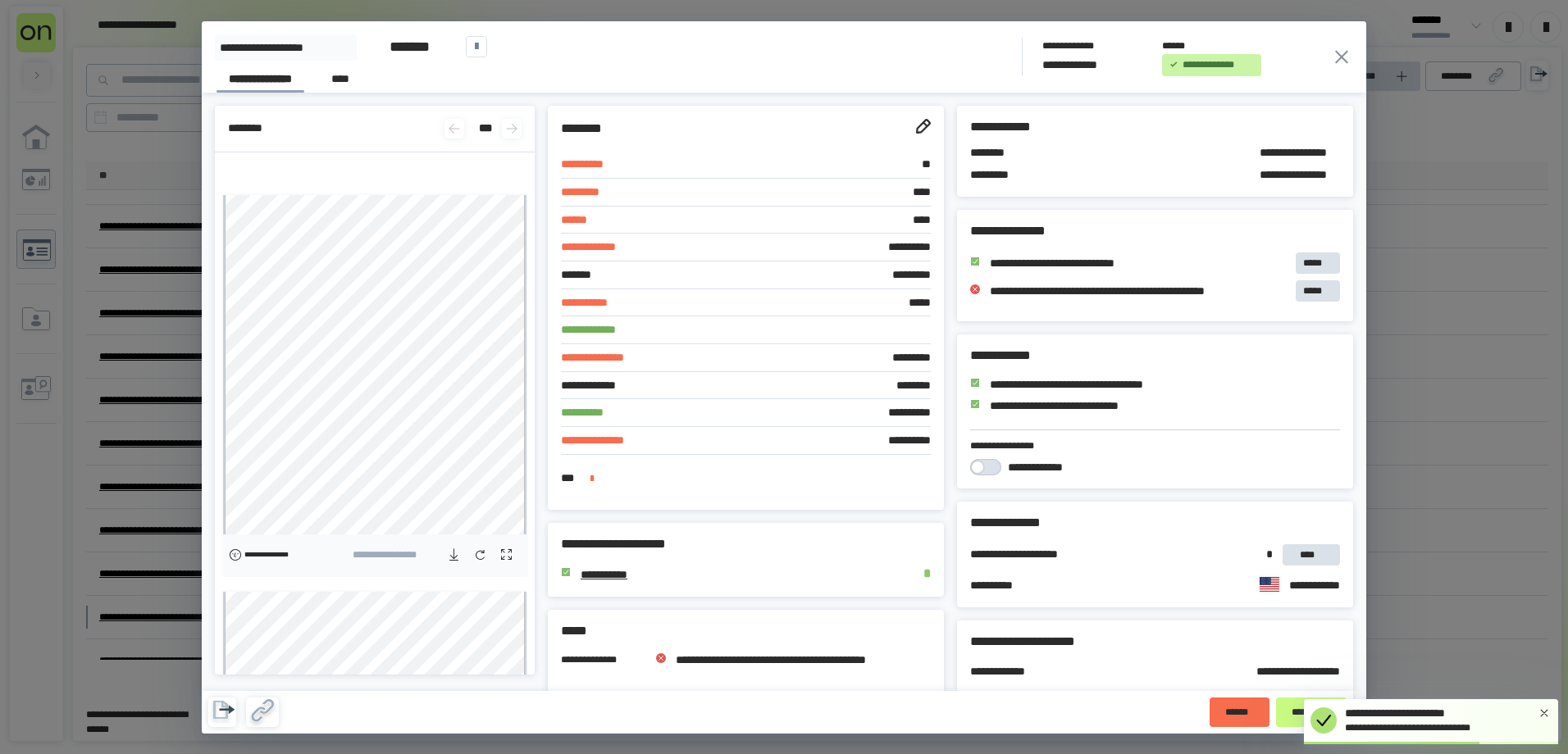 click 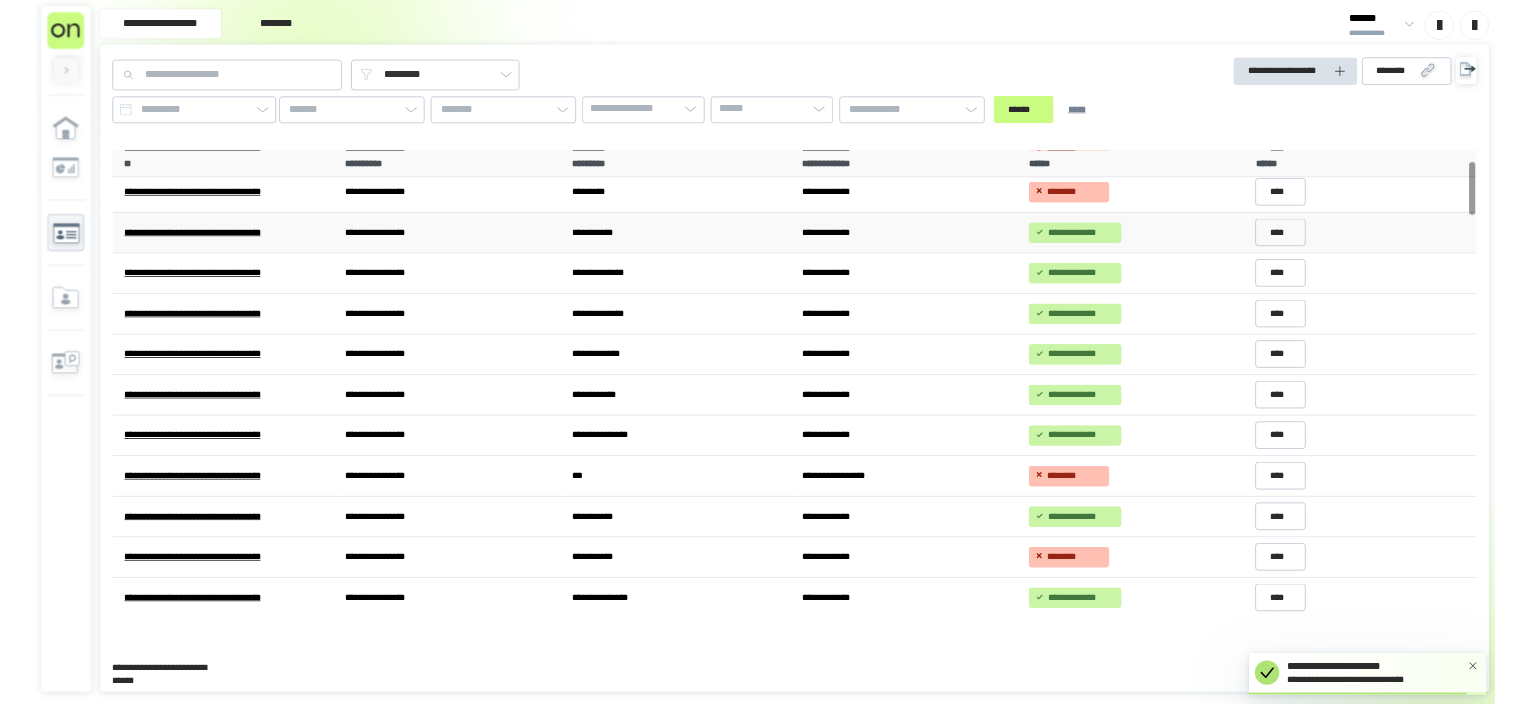 scroll, scrollTop: 0, scrollLeft: 0, axis: both 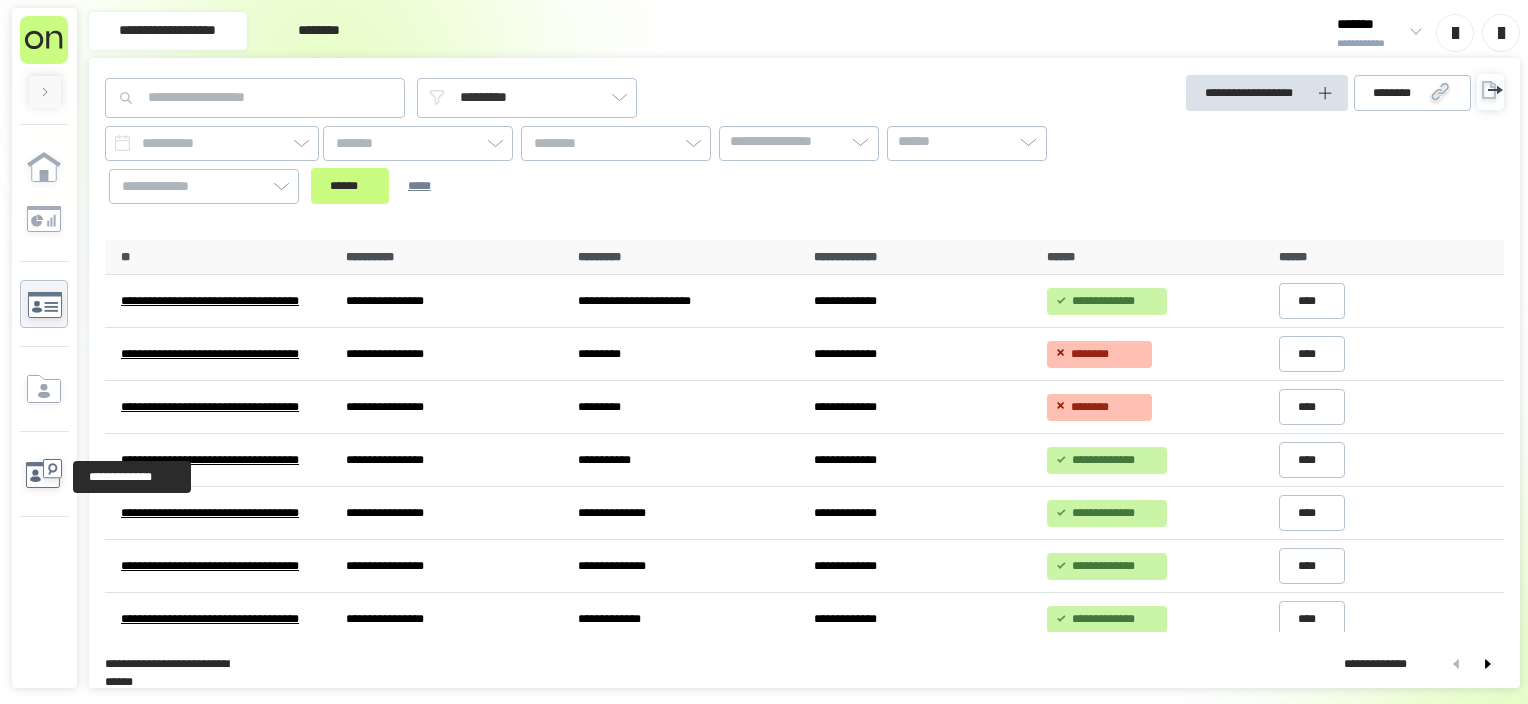 click 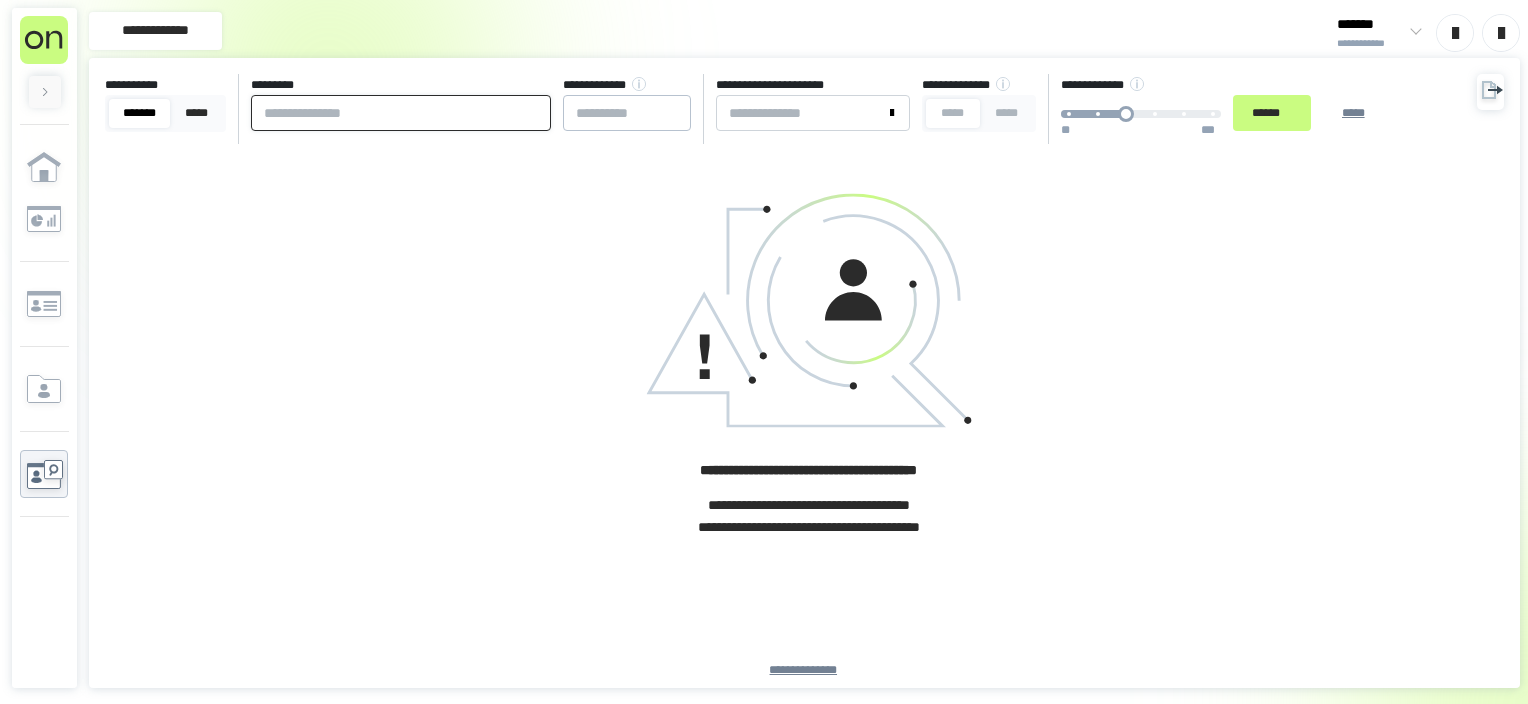 click at bounding box center [401, 113] 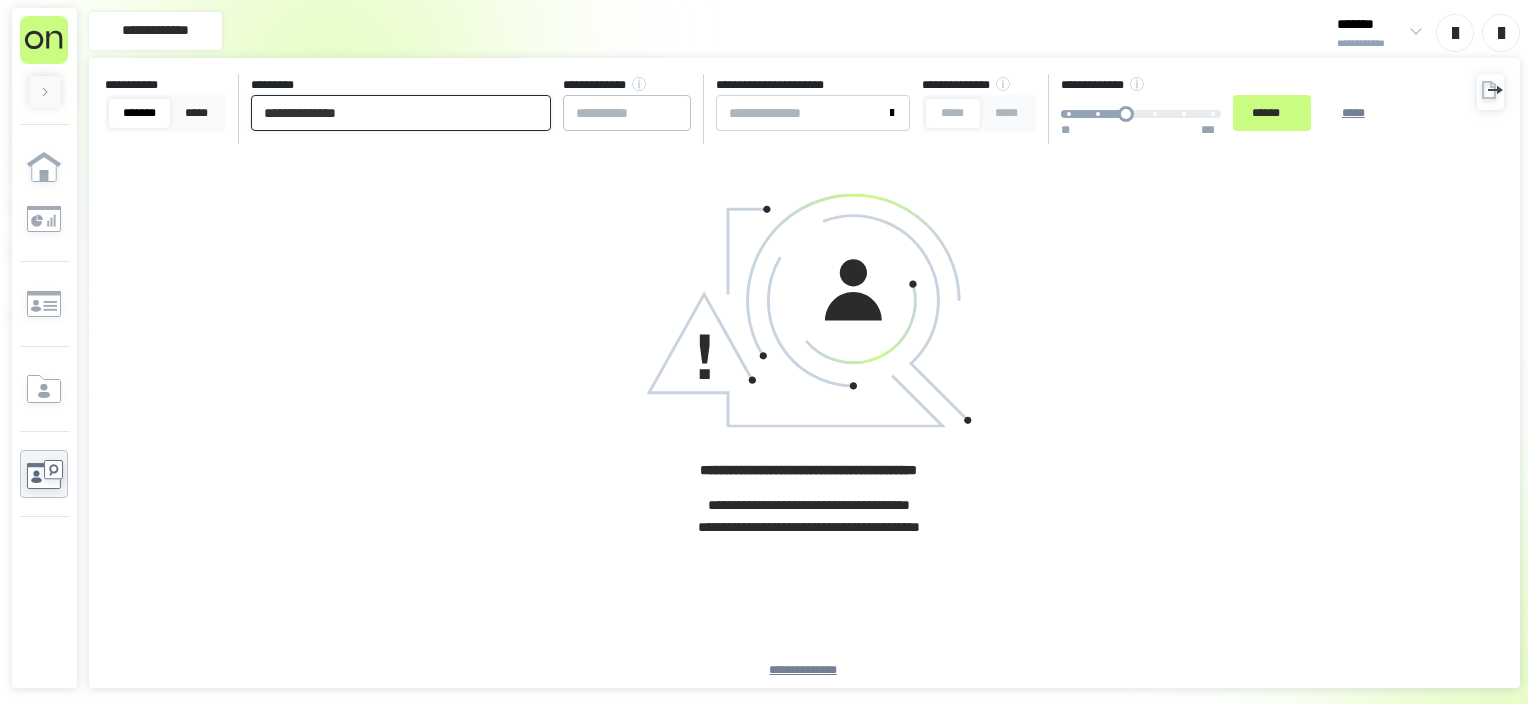 click on "******" at bounding box center [1272, 113] 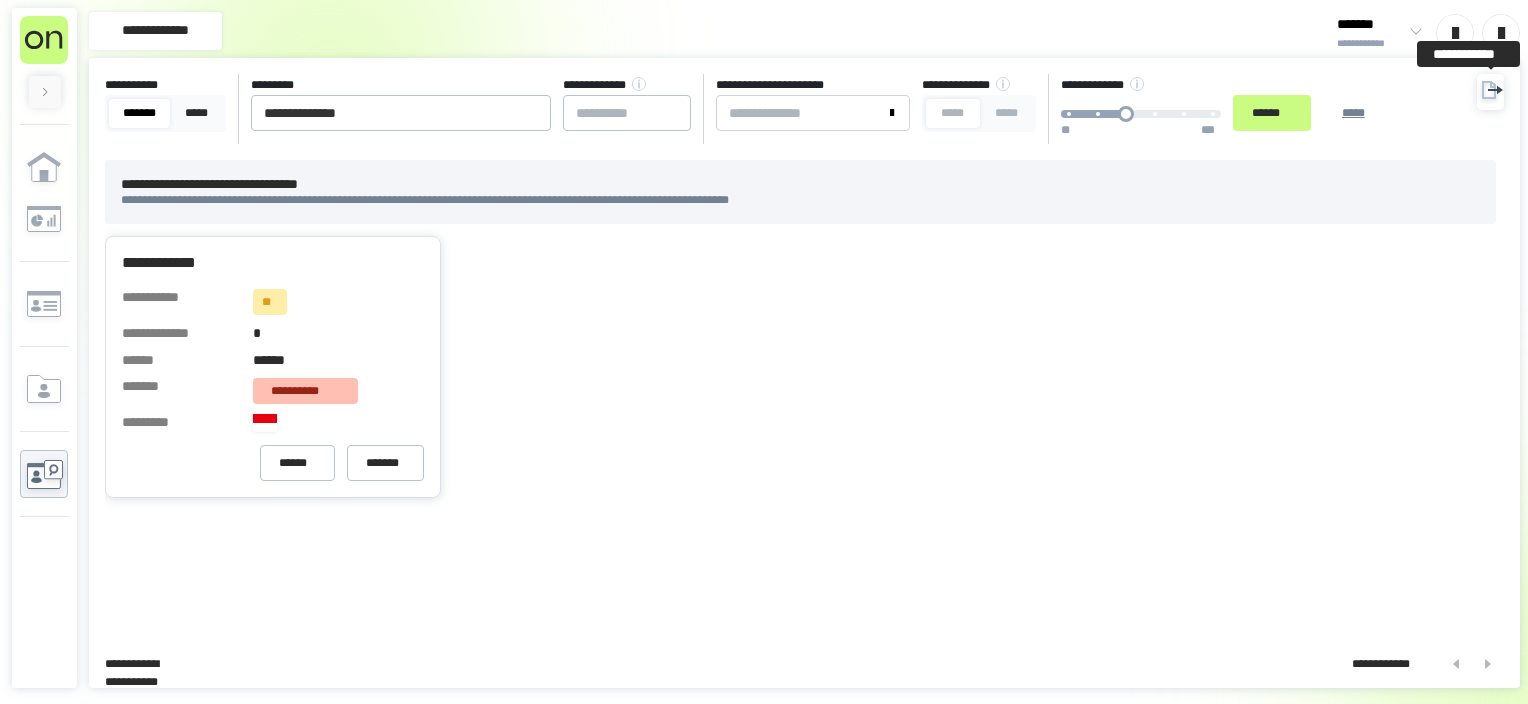 click 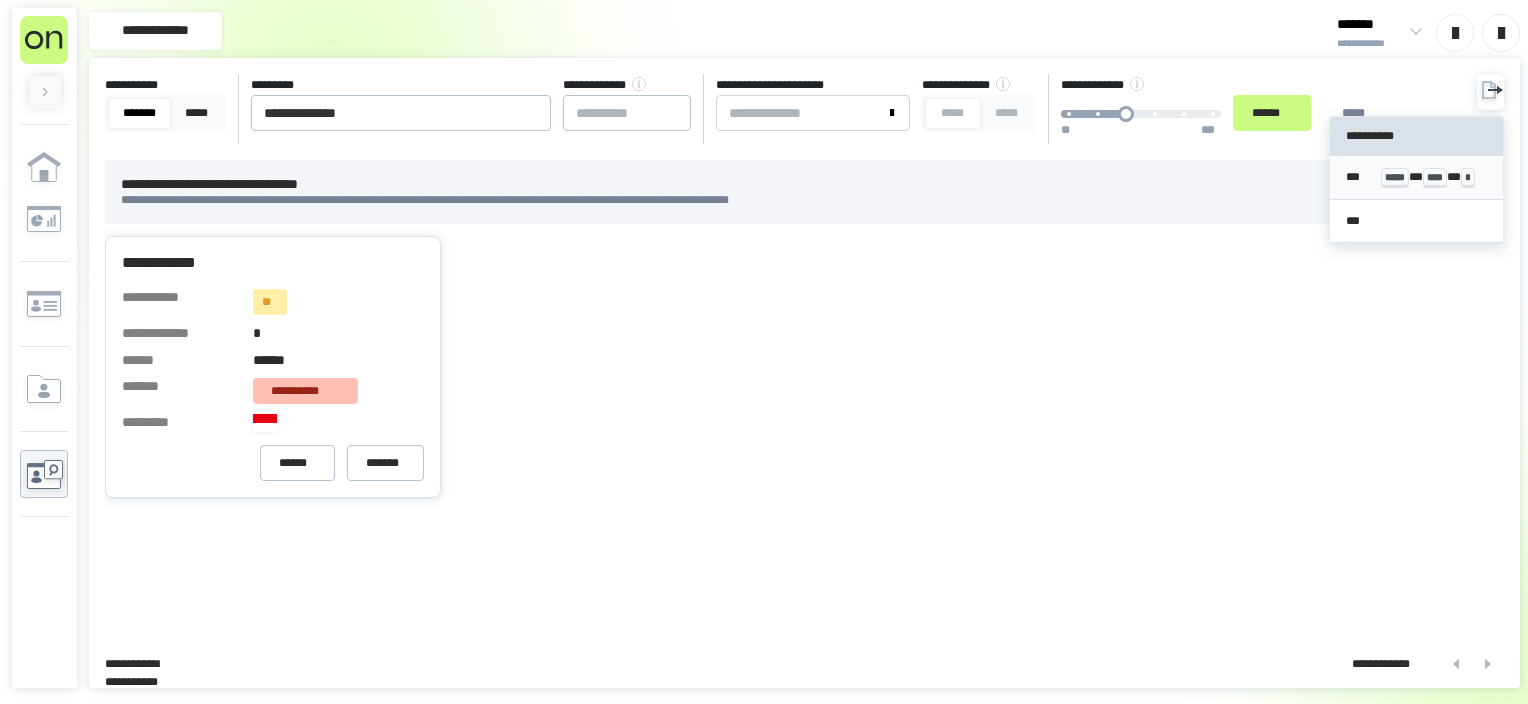 click on "*****" at bounding box center [1395, 178] 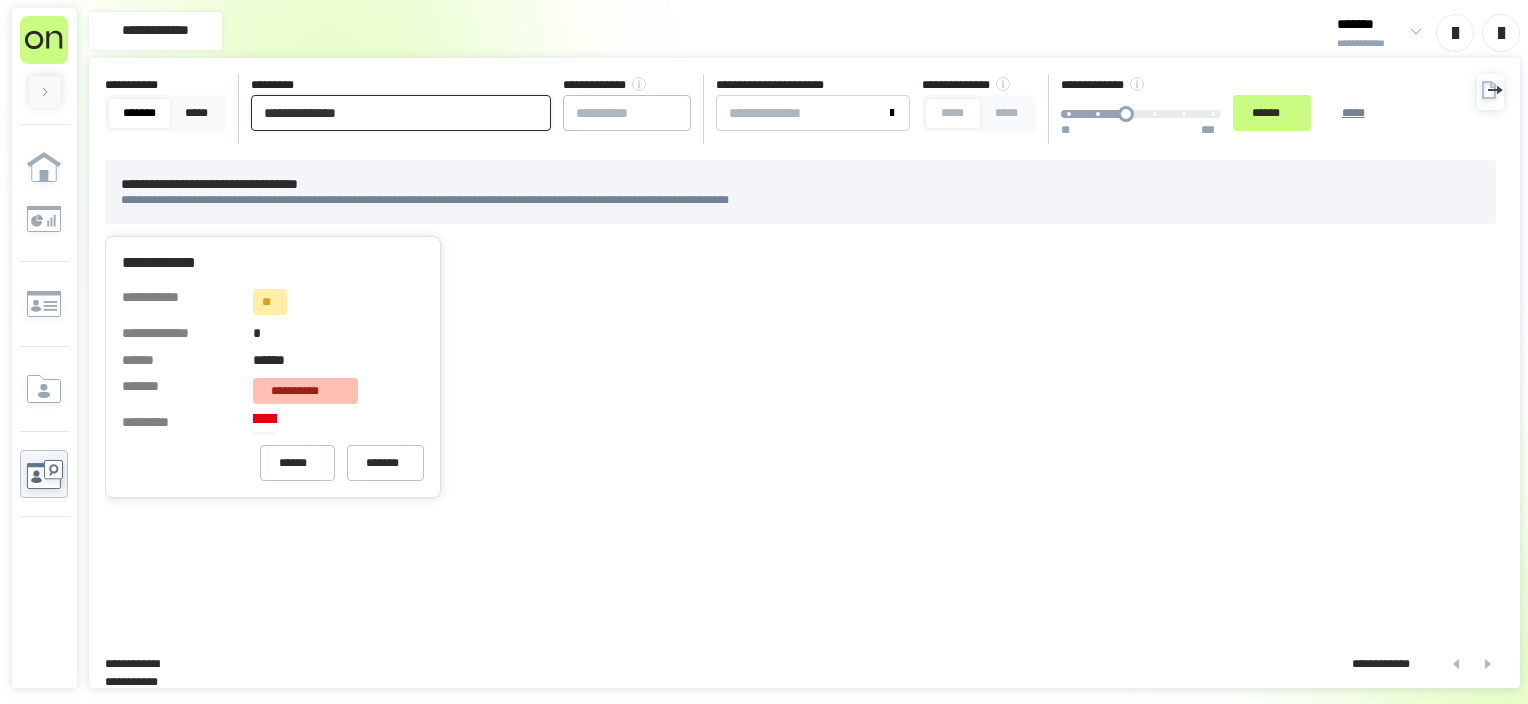 drag, startPoint x: 396, startPoint y: 105, endPoint x: 232, endPoint y: 108, distance: 164.02744 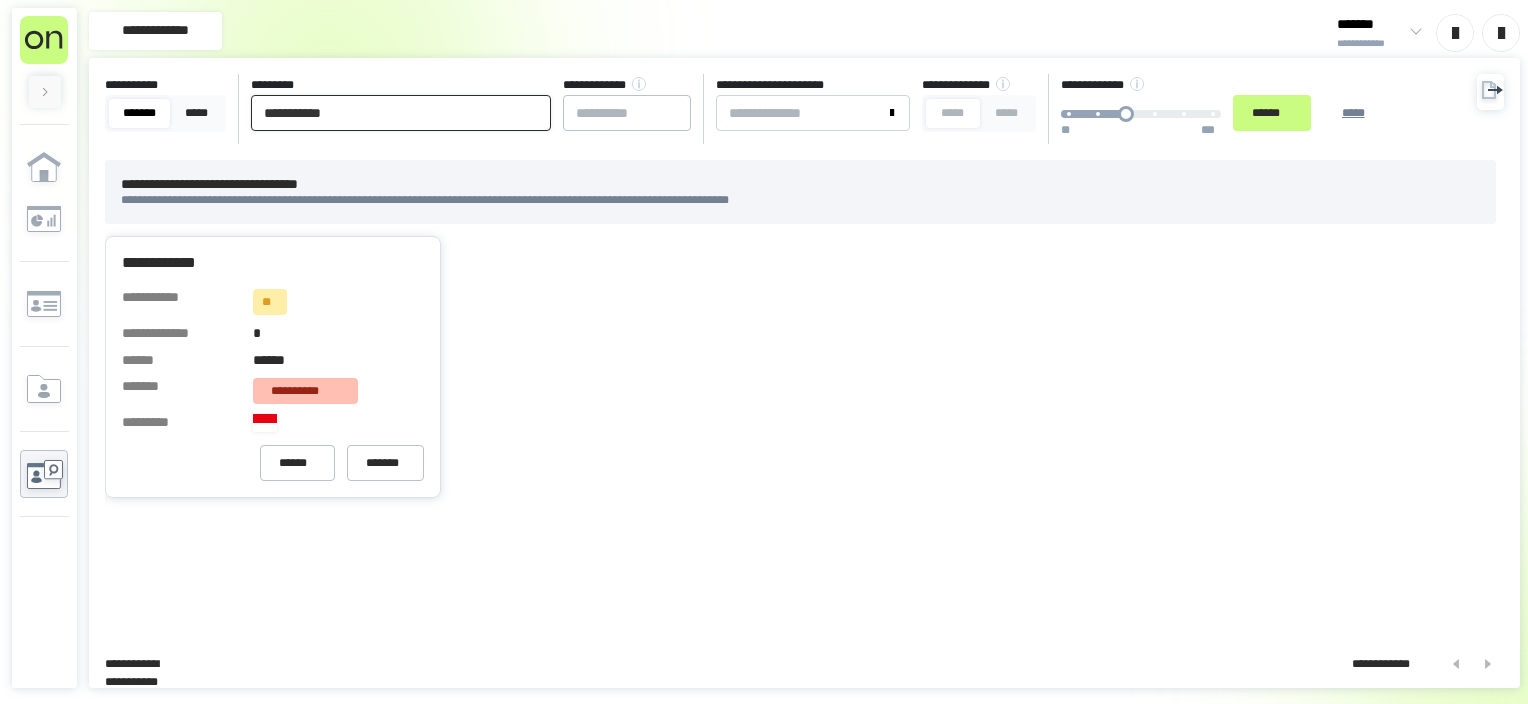 click on "******" at bounding box center (1272, 113) 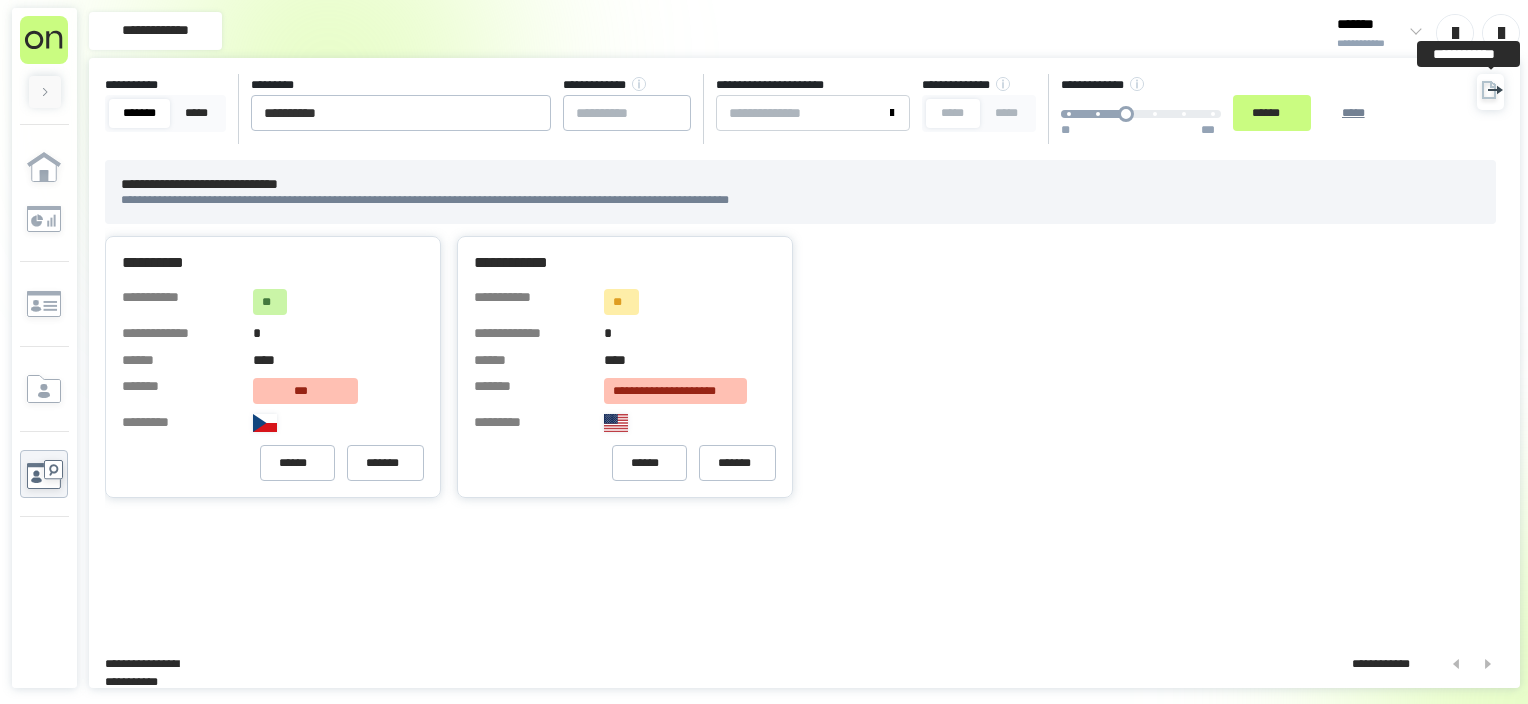click 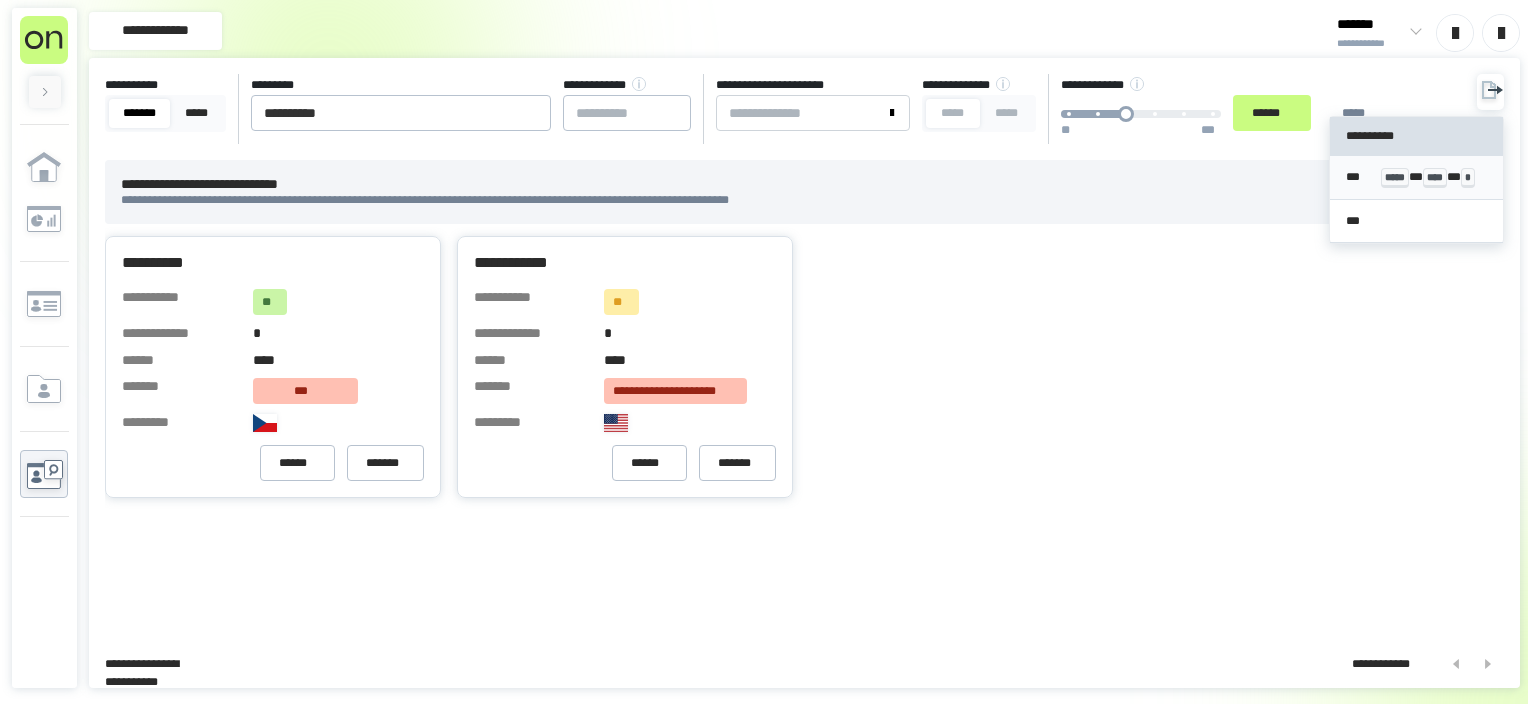 click on "*****" at bounding box center [1395, 178] 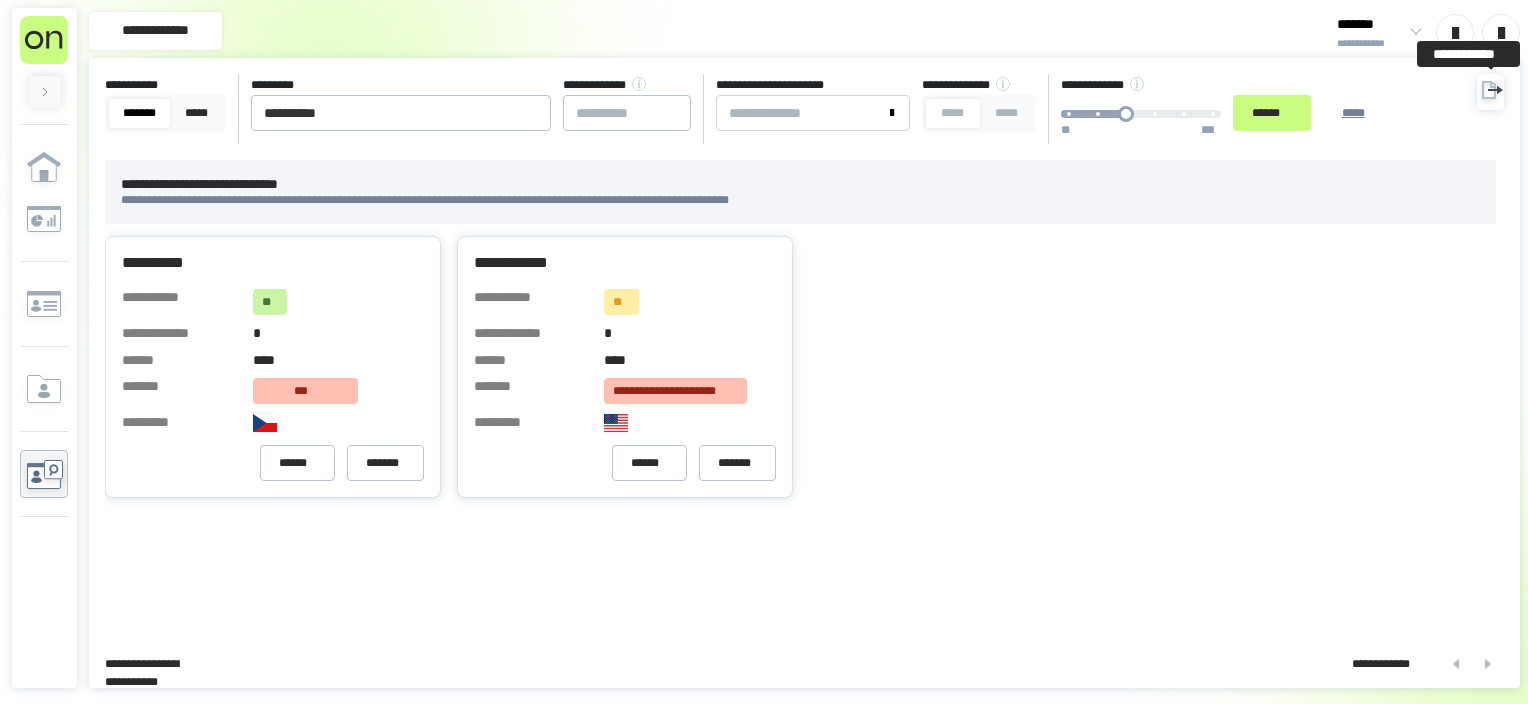 click 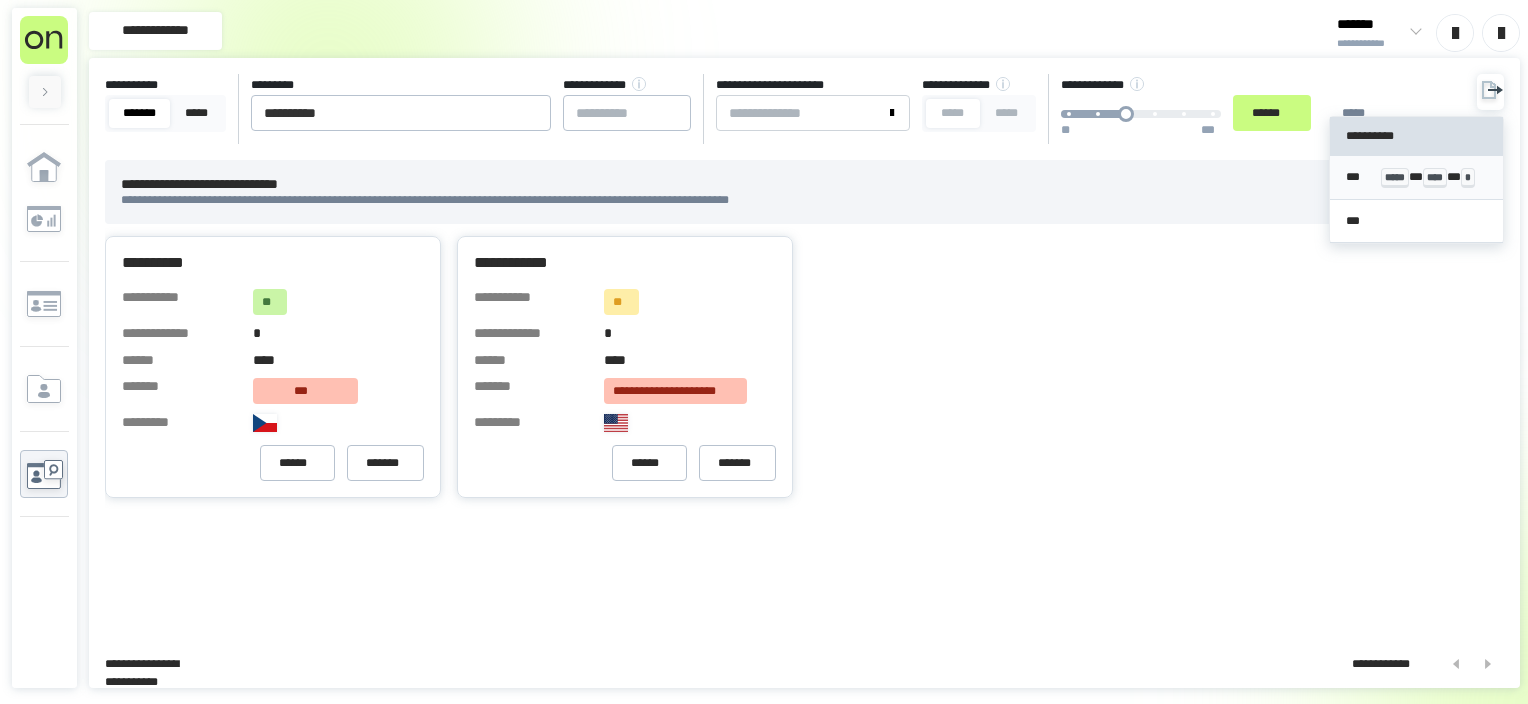 click on "*** ***** * **** *   *" at bounding box center (1417, 177) 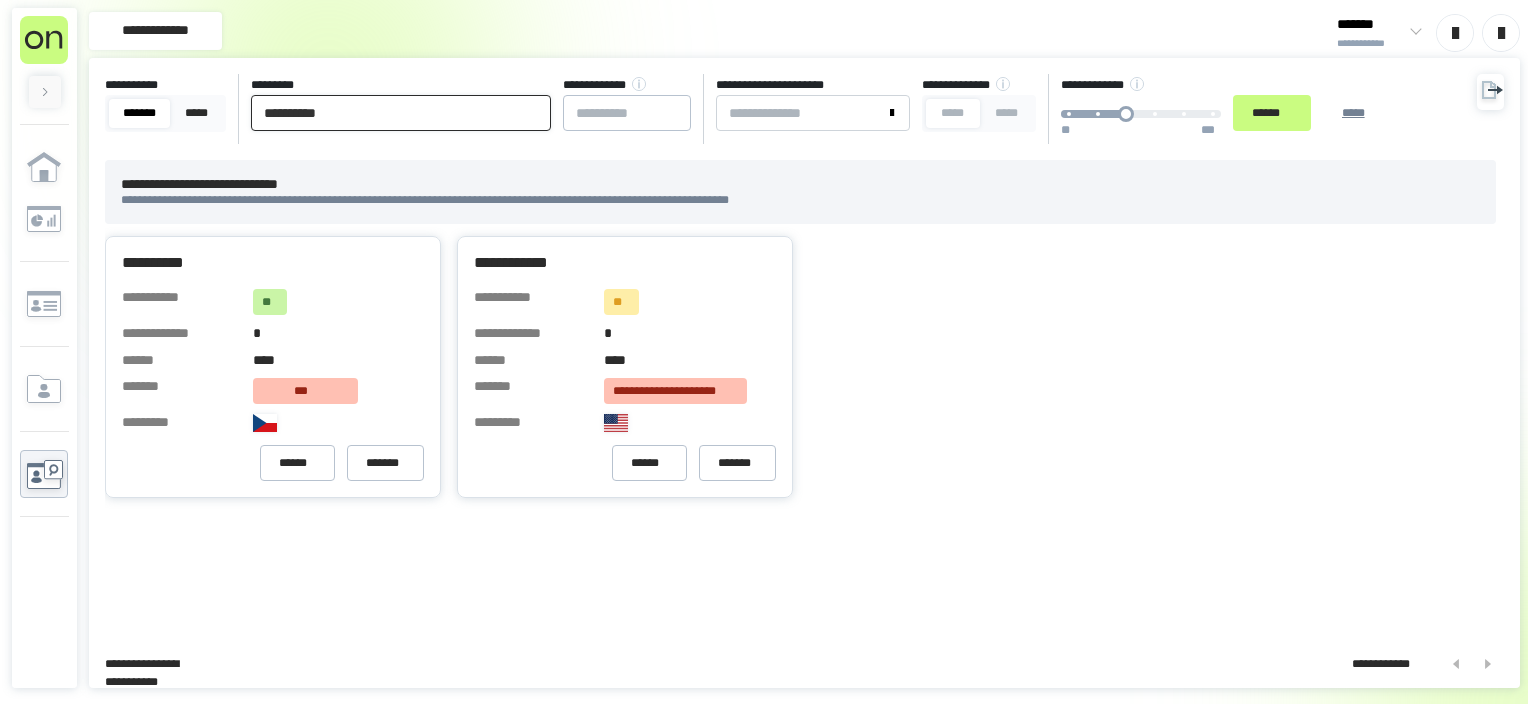 click on "**********" at bounding box center (401, 113) 